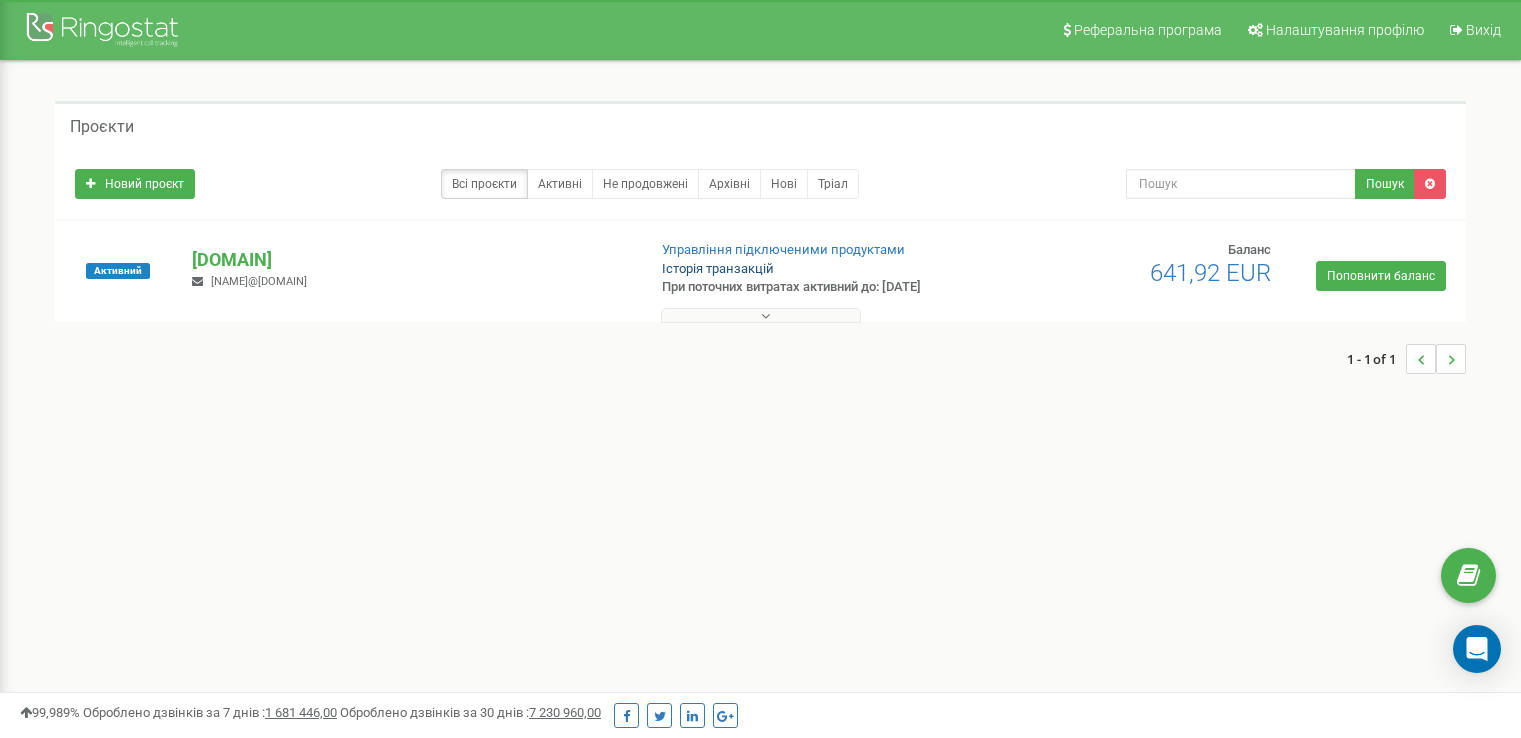 scroll, scrollTop: 0, scrollLeft: 0, axis: both 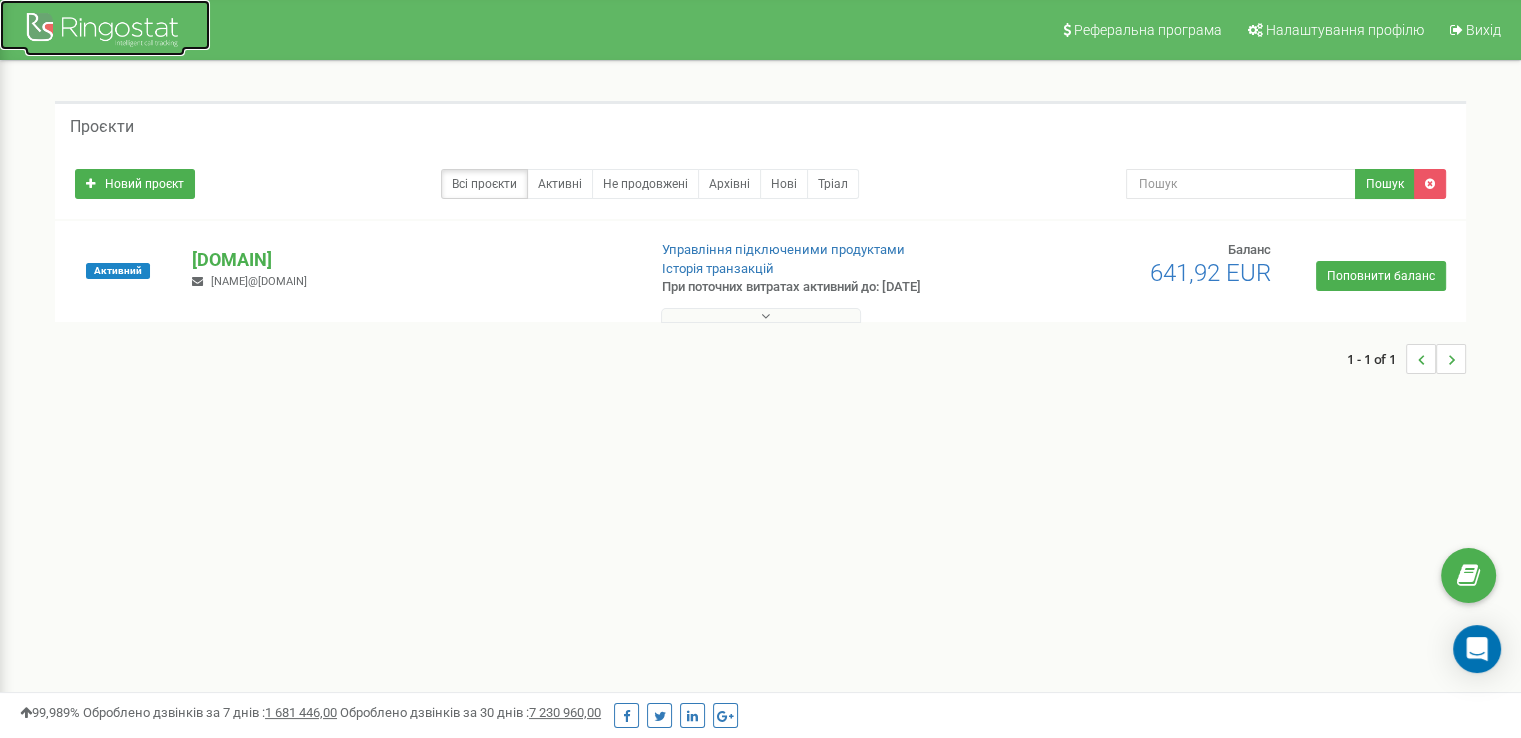 click at bounding box center (105, 32) 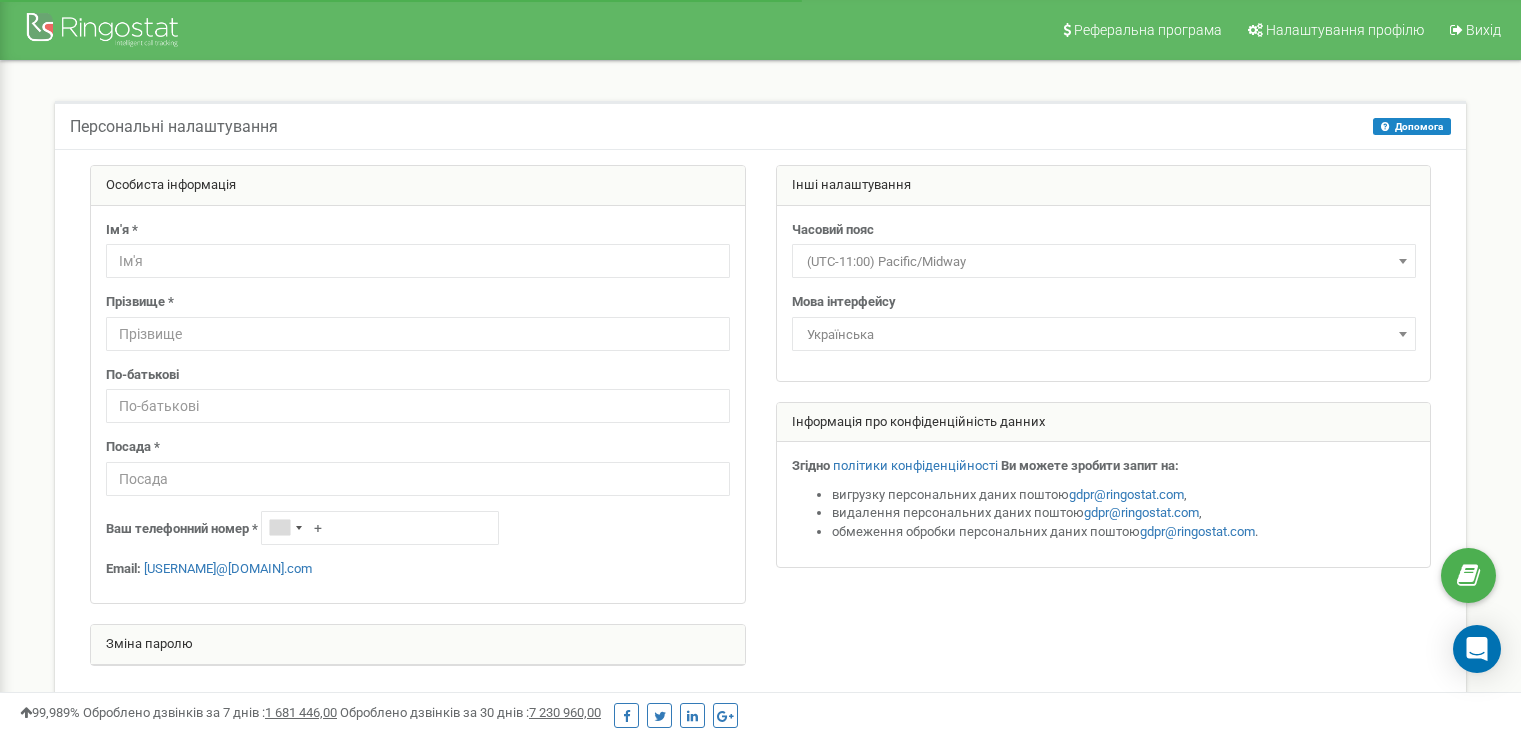scroll, scrollTop: 200, scrollLeft: 0, axis: vertical 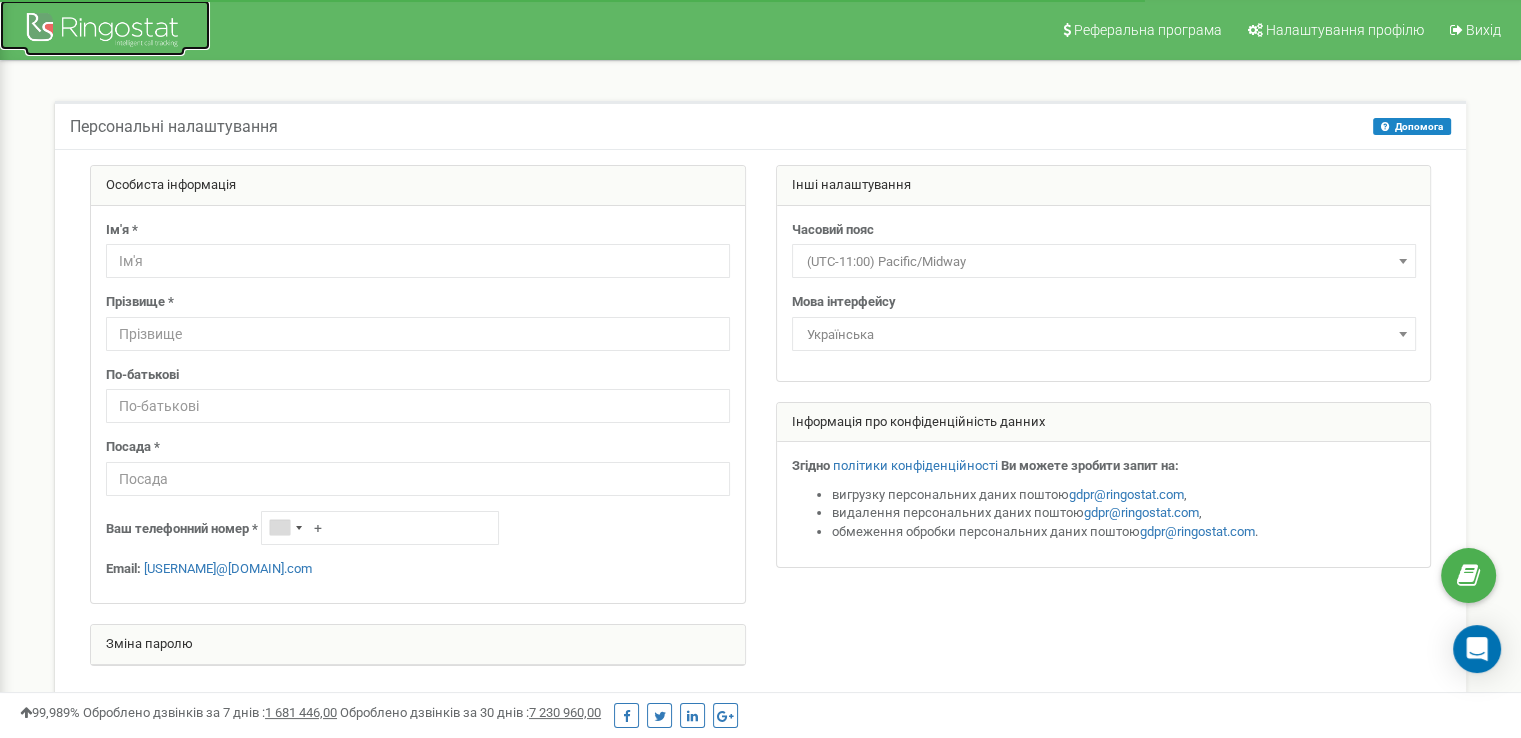 click at bounding box center [105, 32] 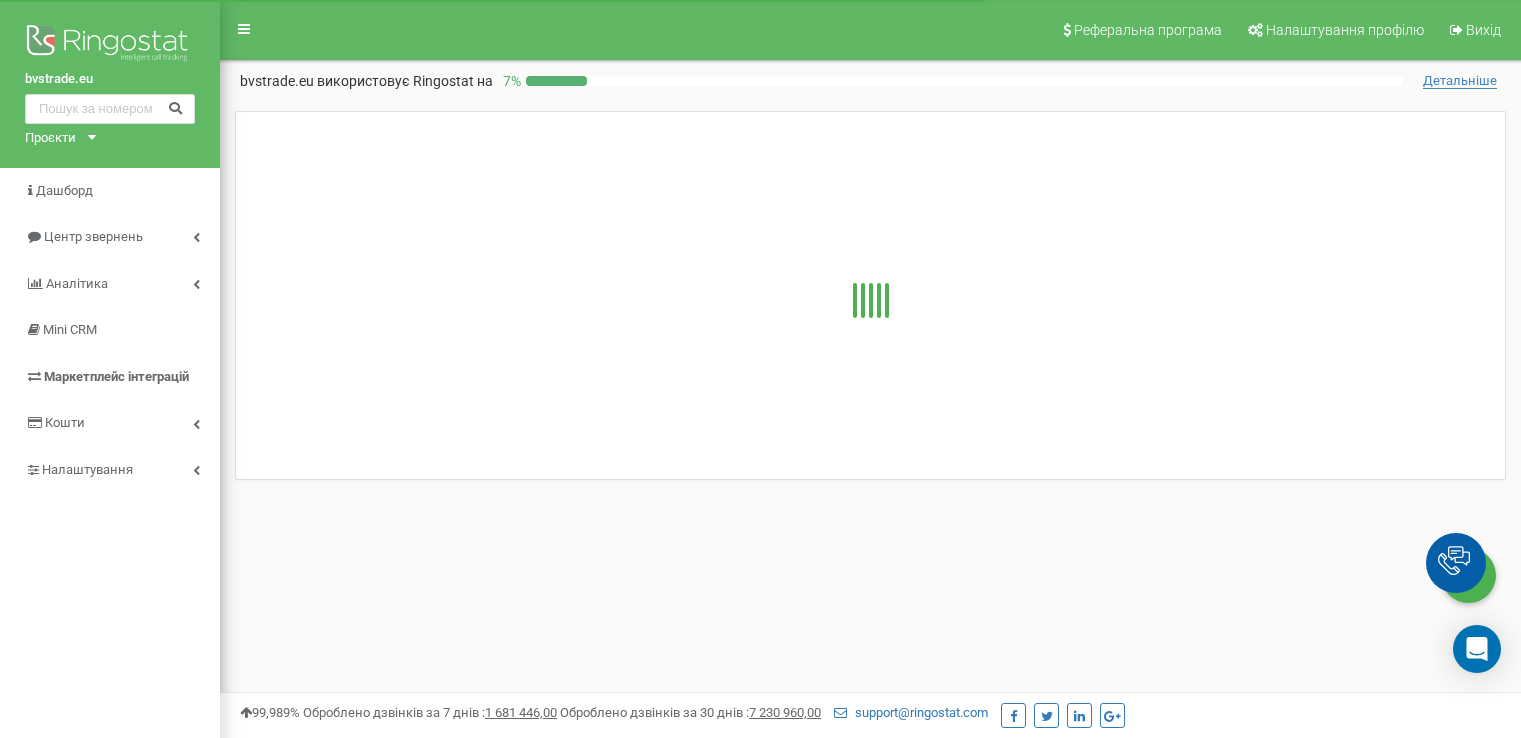 scroll, scrollTop: 0, scrollLeft: 0, axis: both 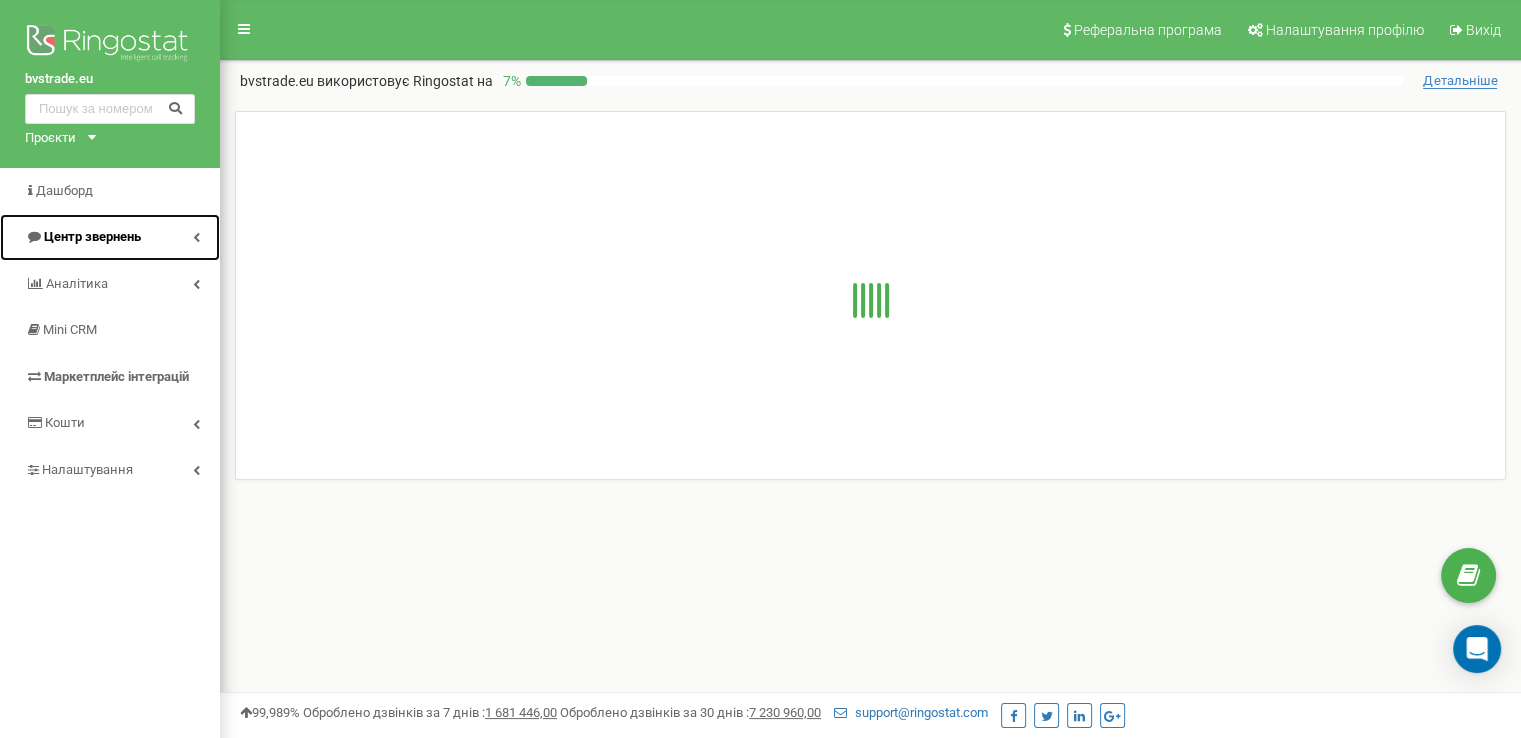 click on "Центр звернень" at bounding box center (110, 237) 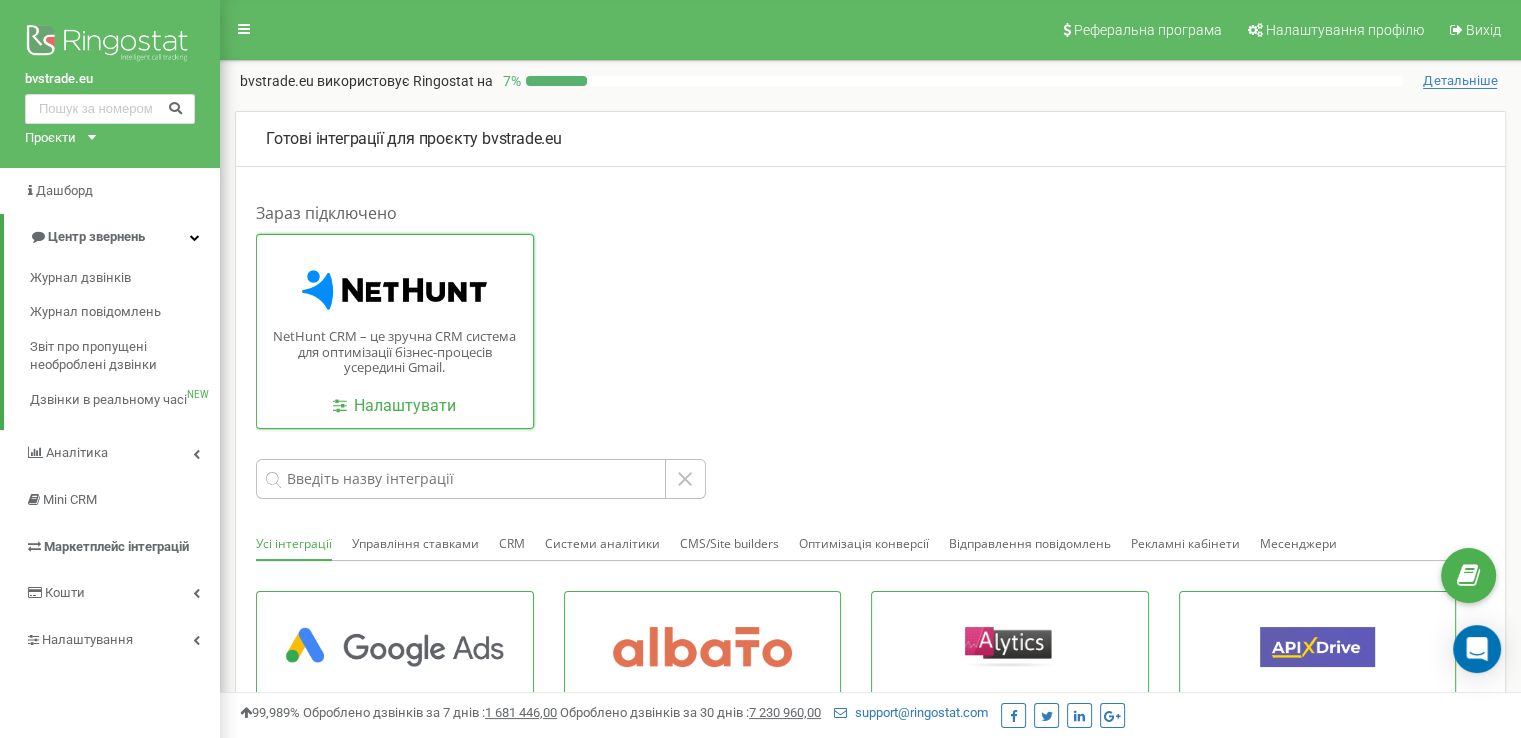 click on "NetHunt CRM – це зручна CRM система для оптимізації бізнес-процесів усередині Gmail." at bounding box center [395, 352] 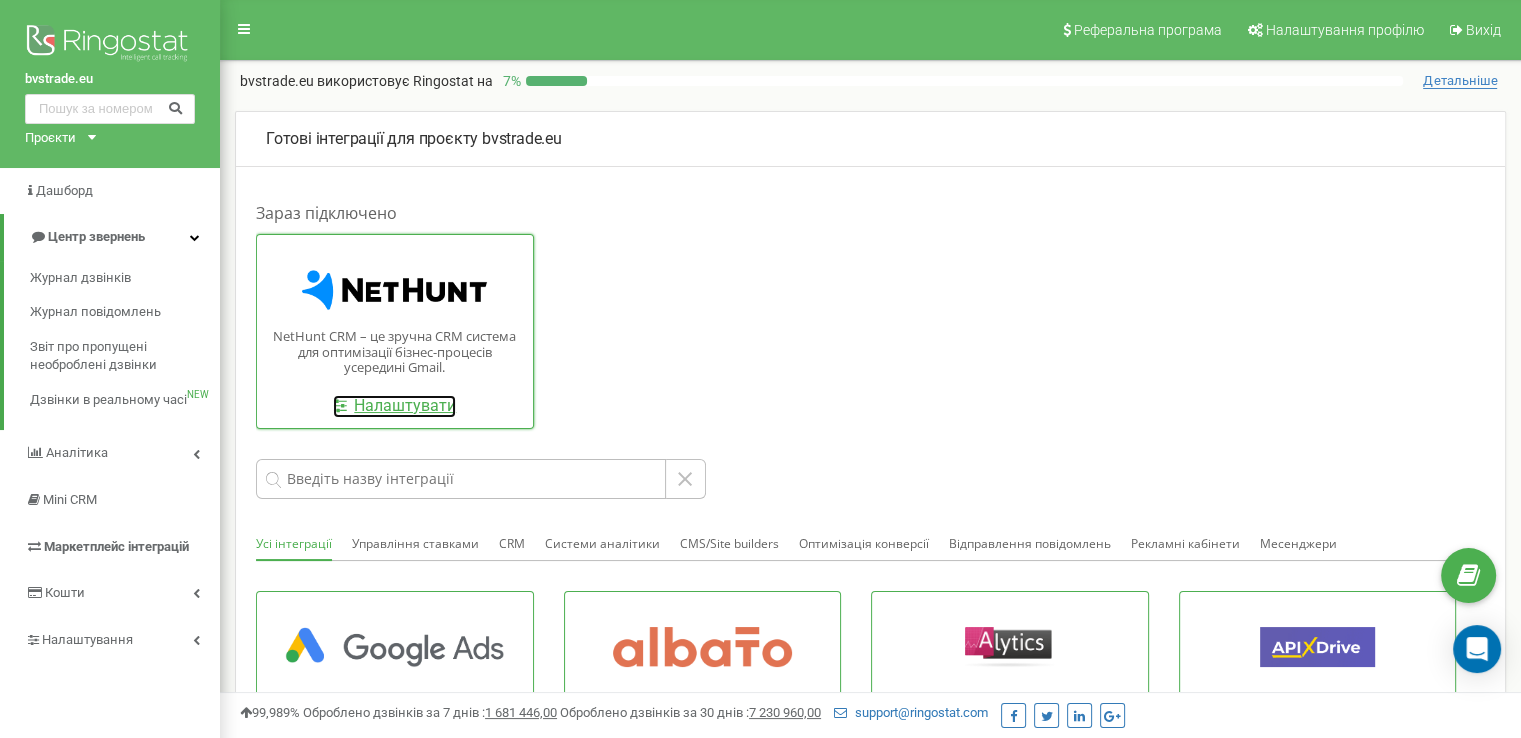click on "Налаштувати" at bounding box center (394, 406) 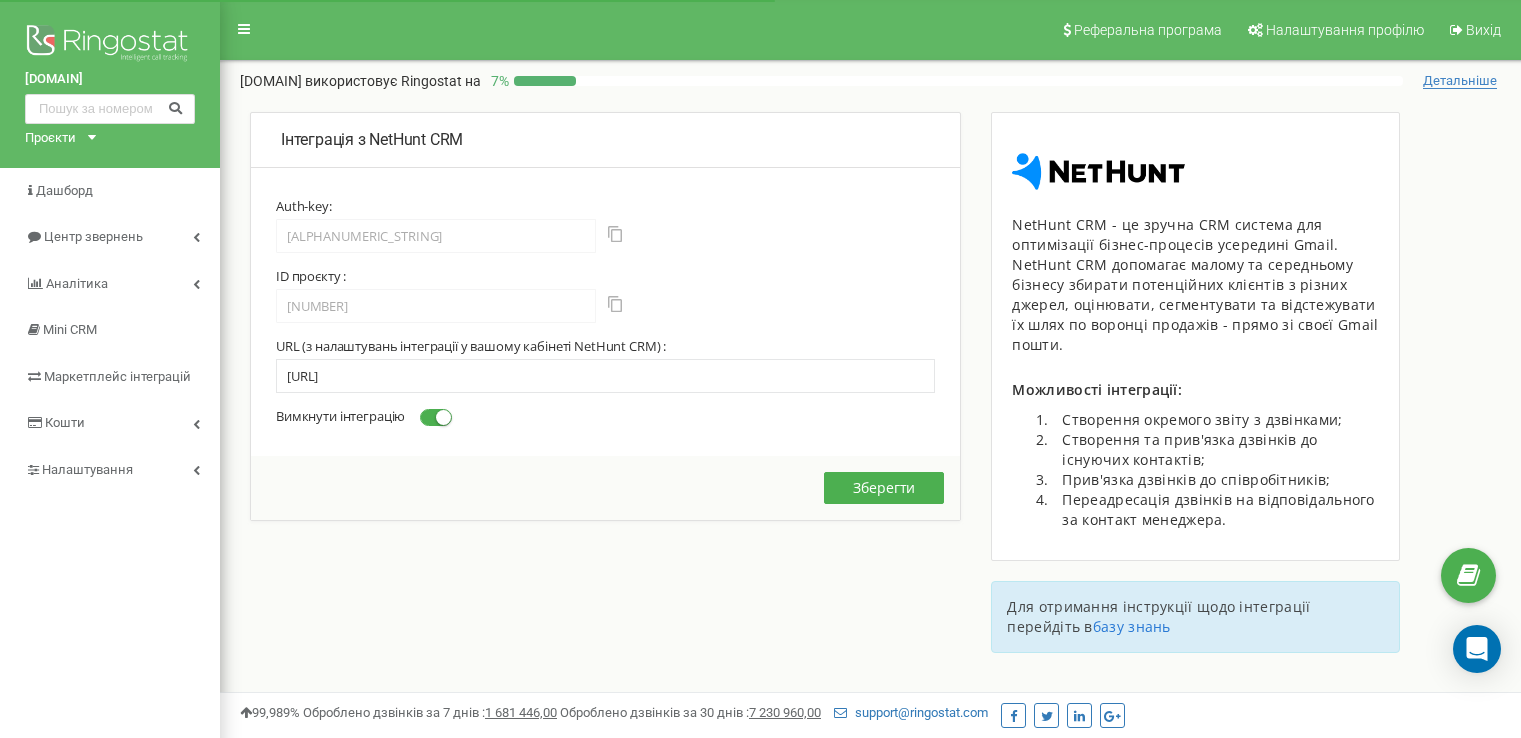 scroll, scrollTop: 0, scrollLeft: 0, axis: both 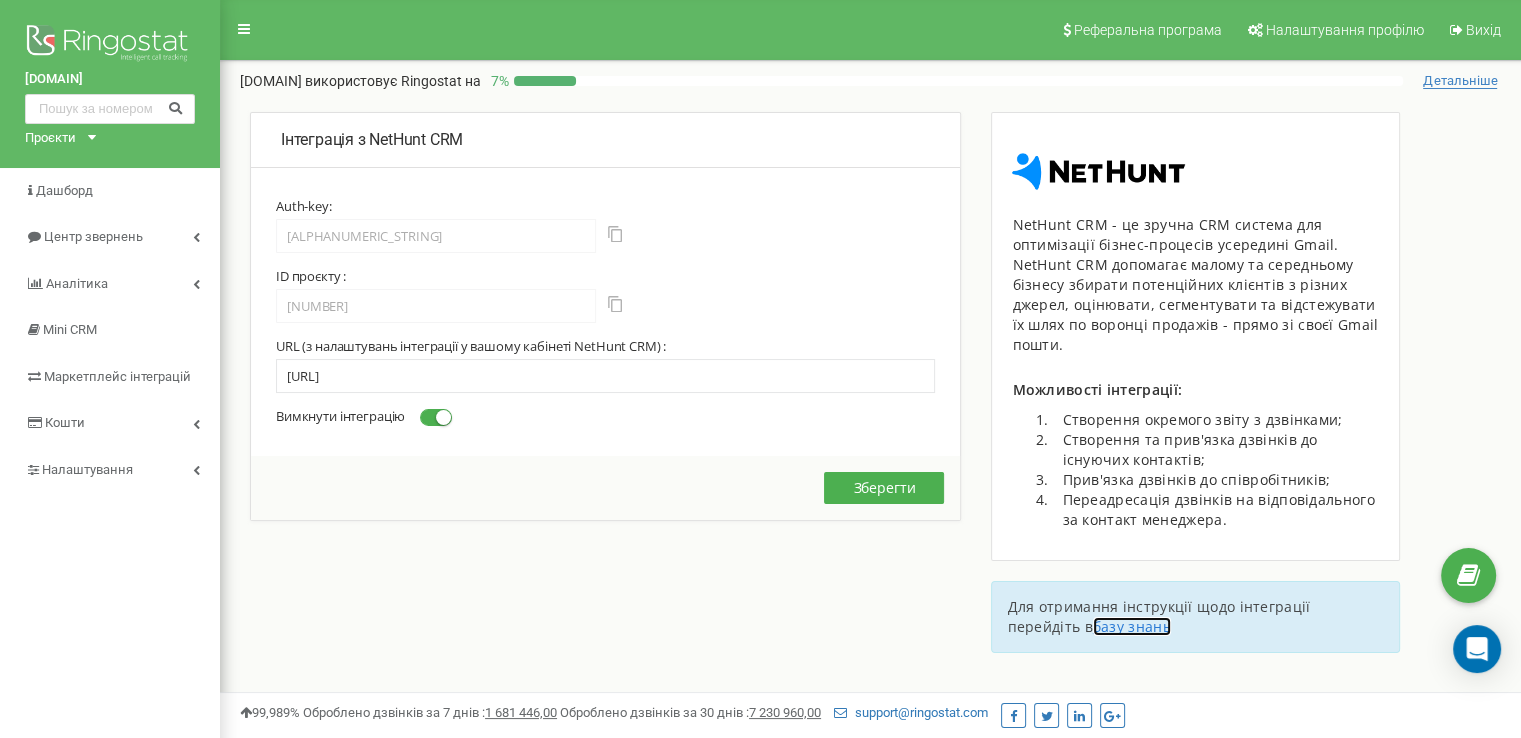 click on "базу знань" at bounding box center (1132, 626) 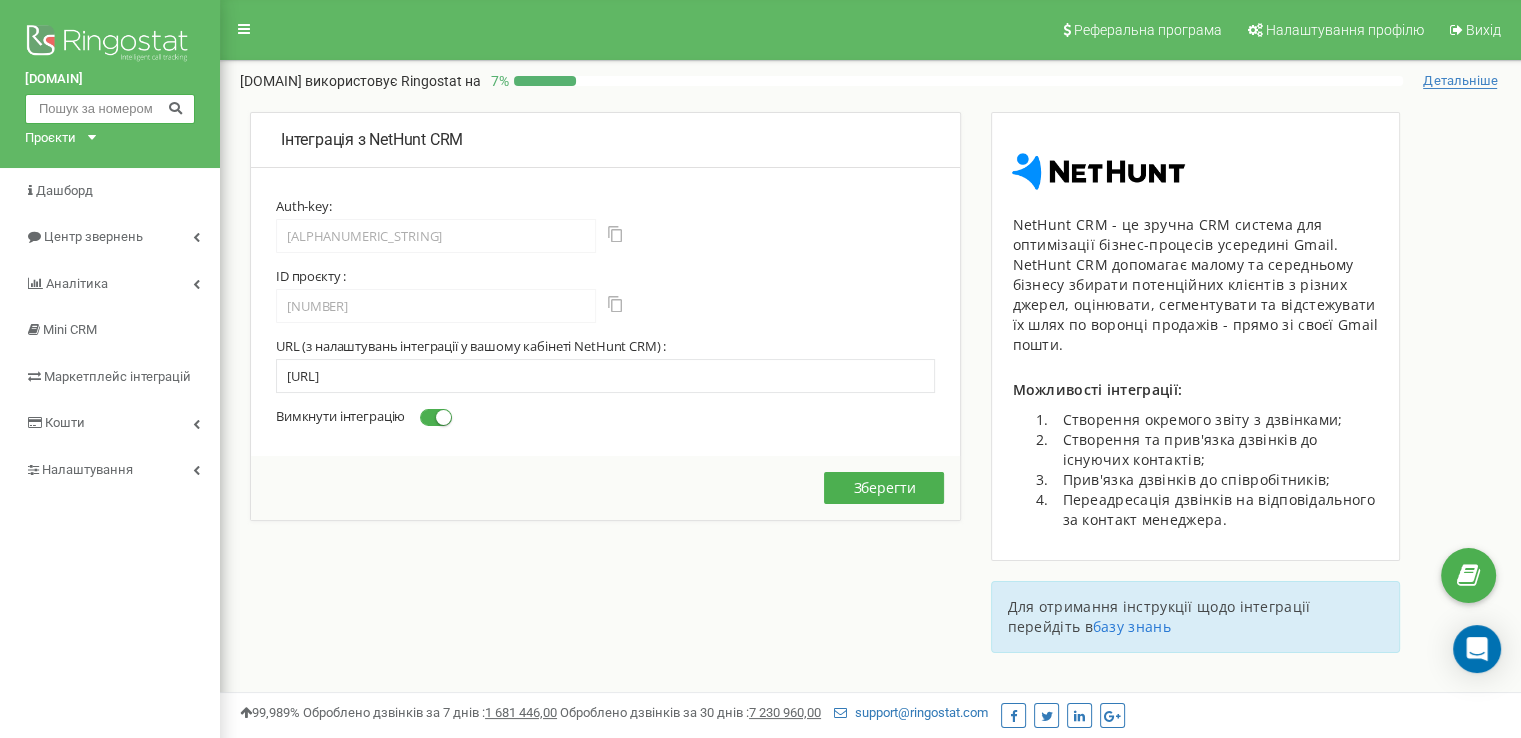 click at bounding box center (110, 109) 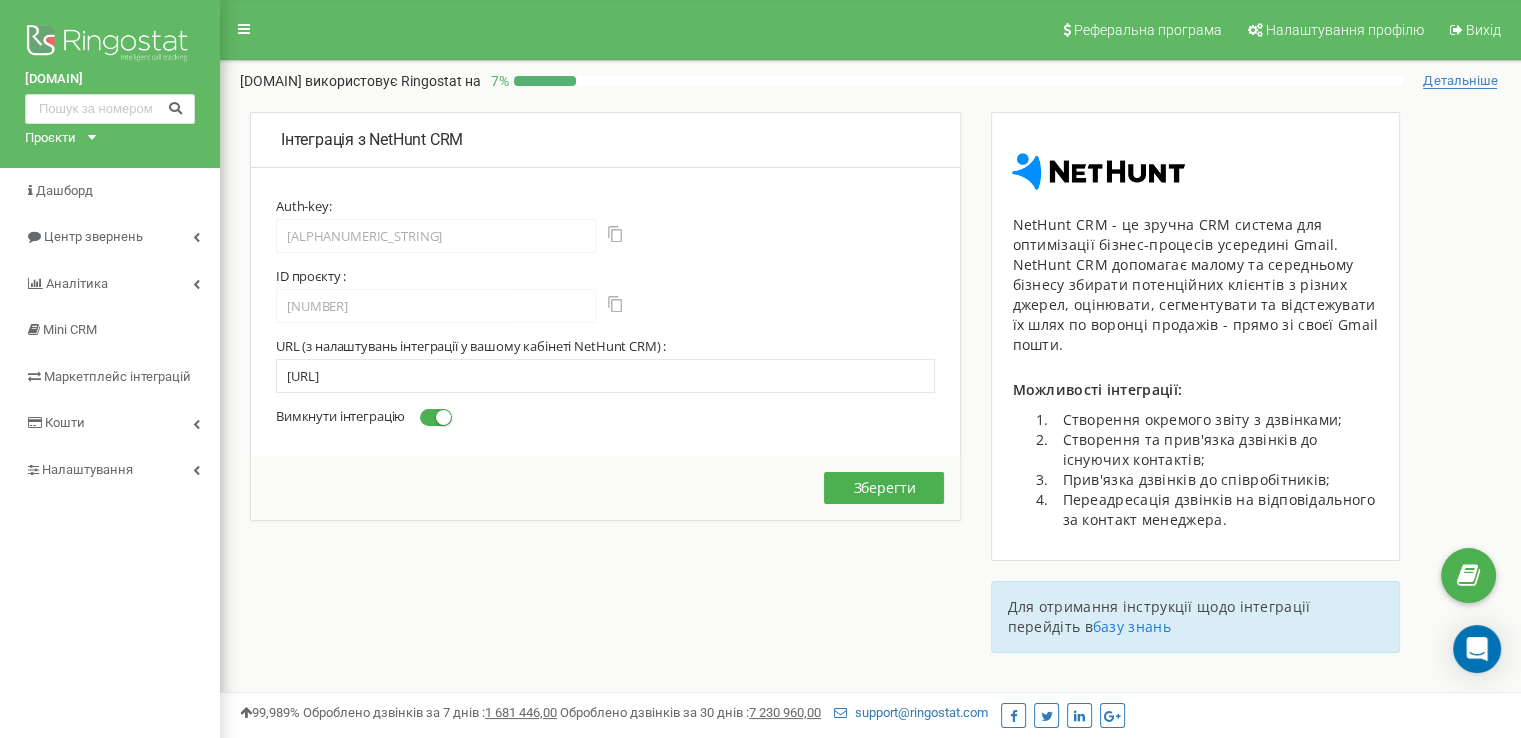 click on "Детальніше" at bounding box center (1460, 81) 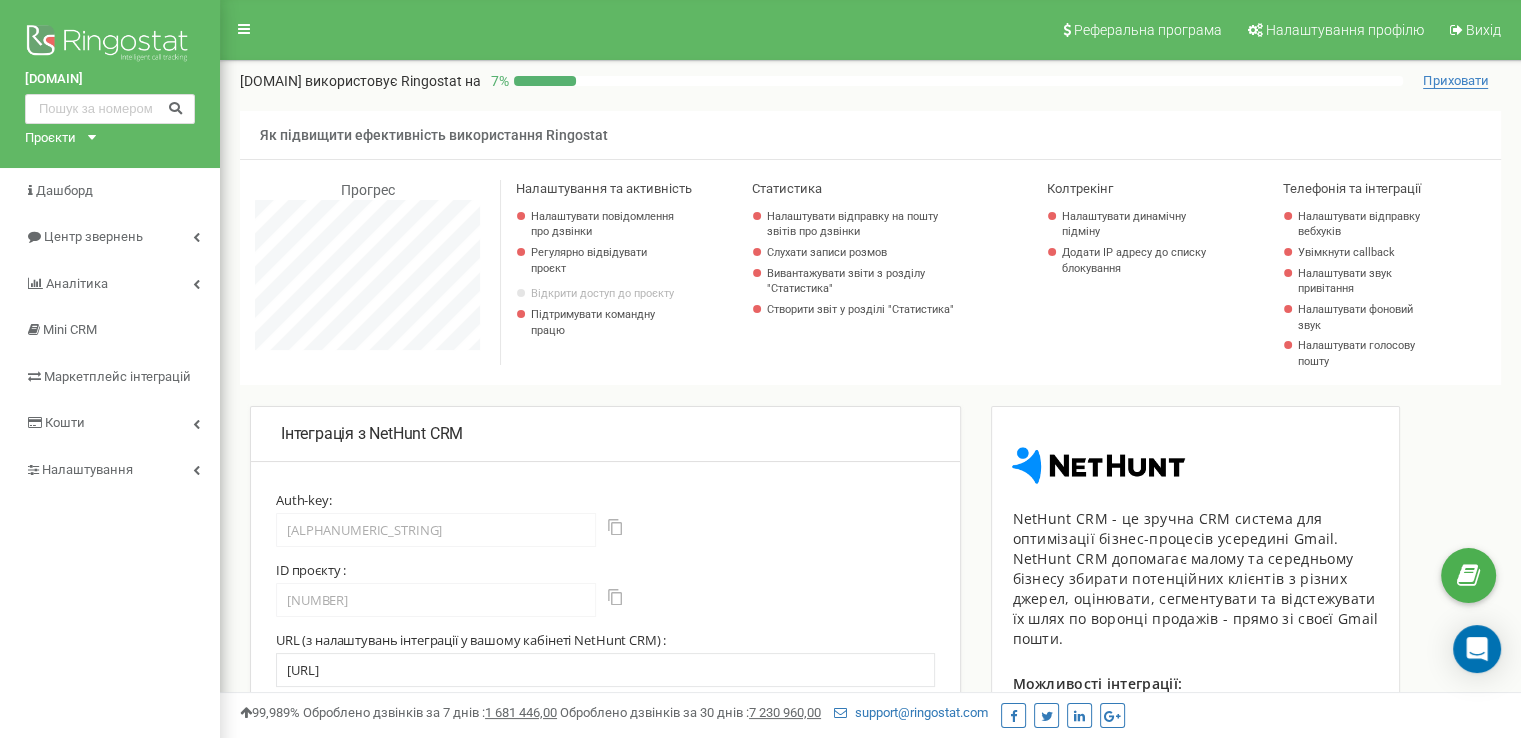 scroll, scrollTop: 998800, scrollLeft: 998699, axis: both 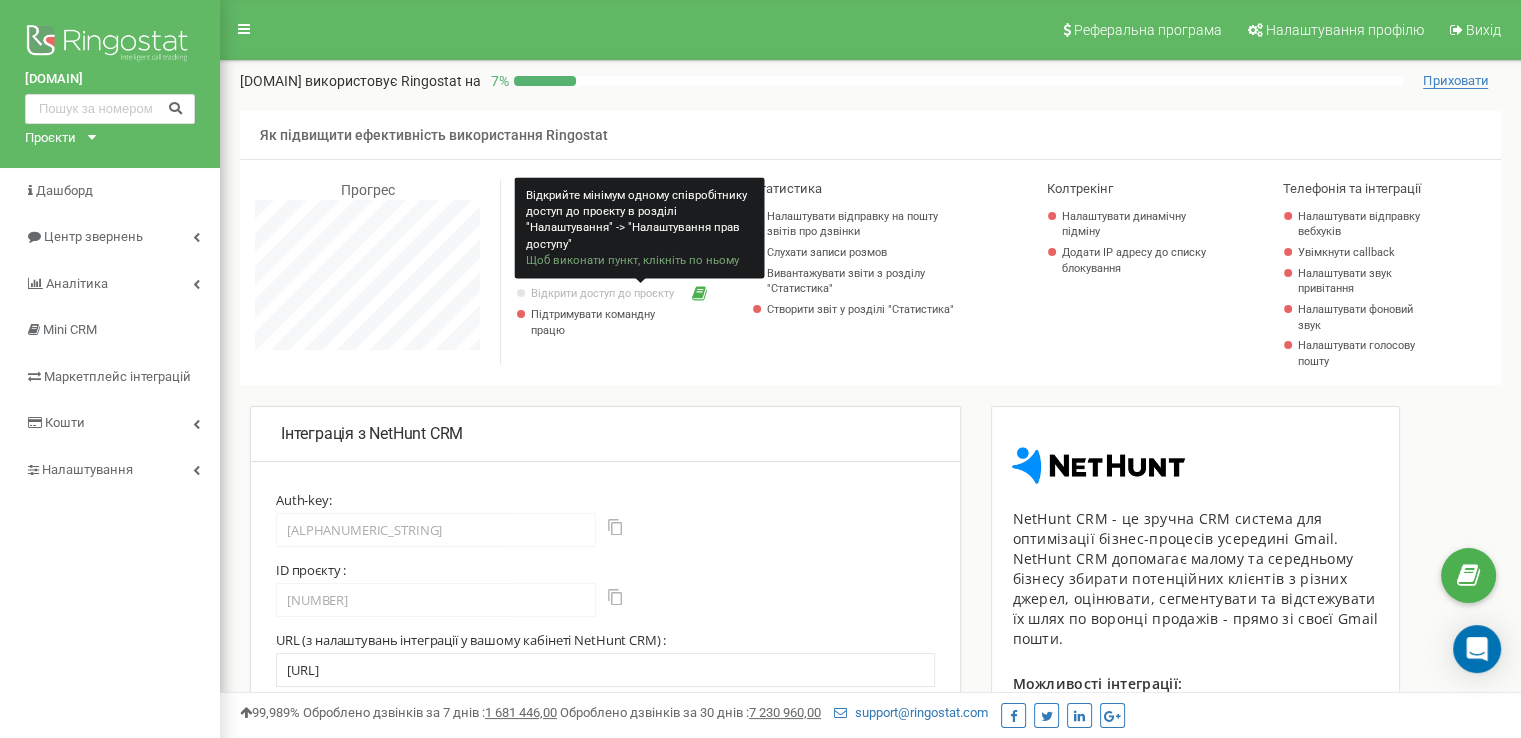 click at bounding box center (689, 293) 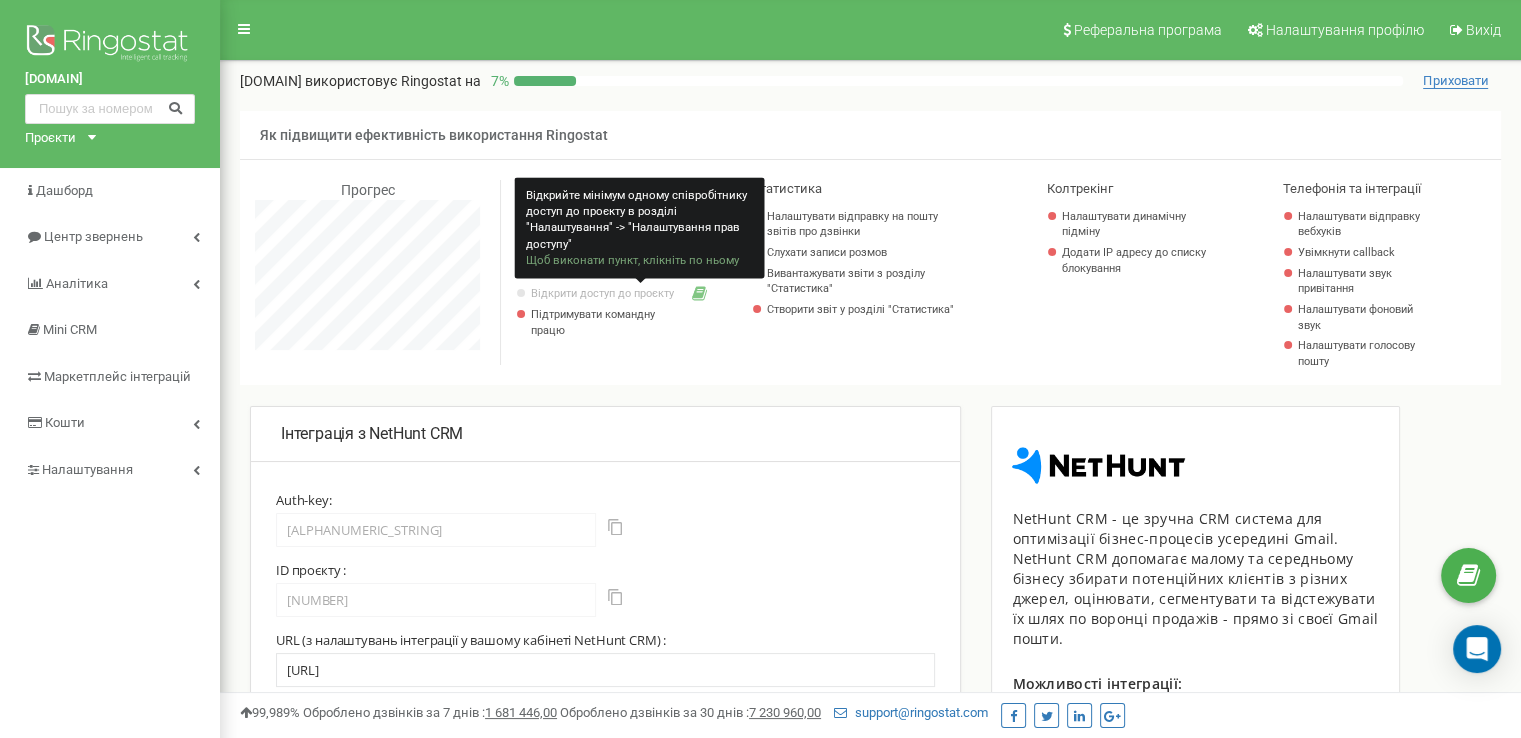 click at bounding box center (699, 293) 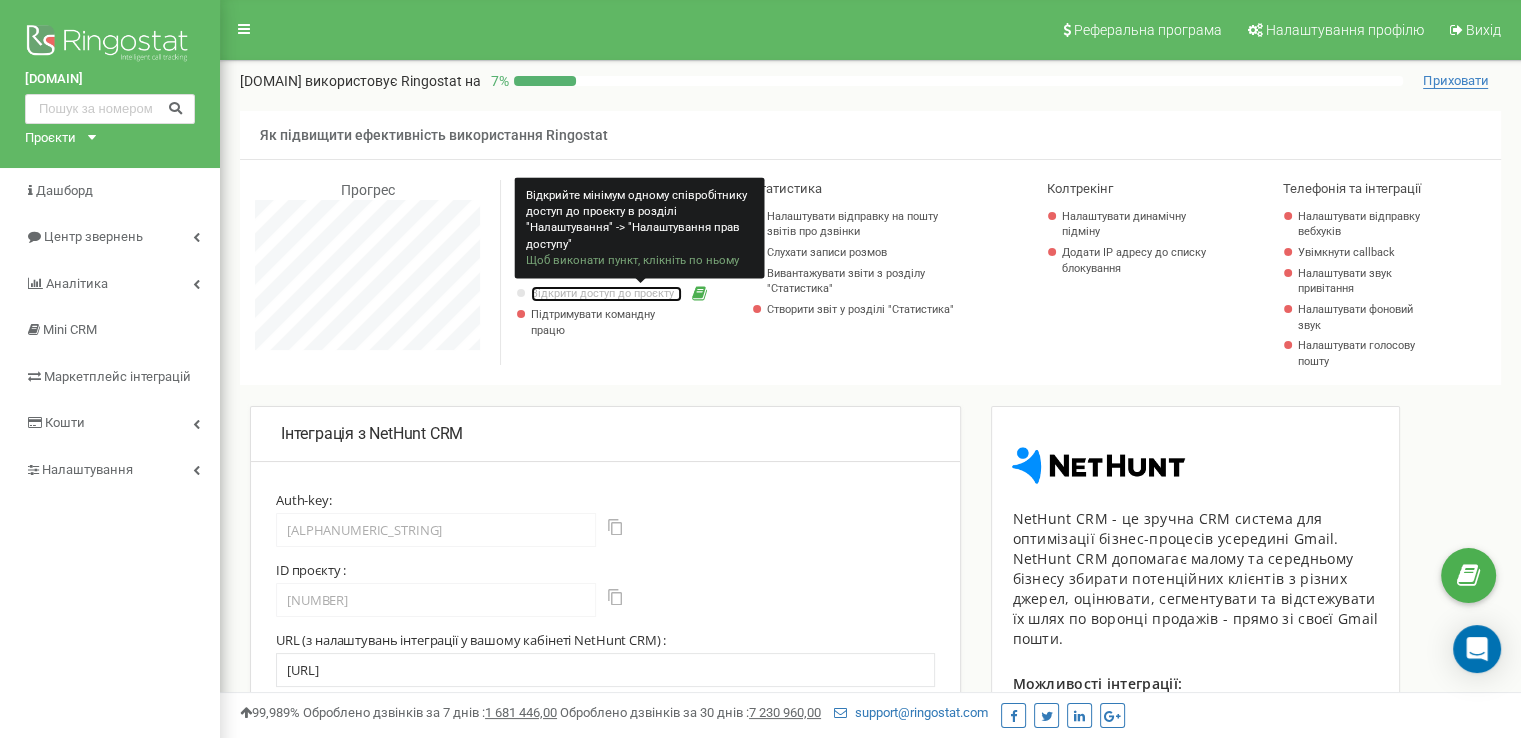 click on "Відкрити доступ до проєкту" at bounding box center [606, 294] 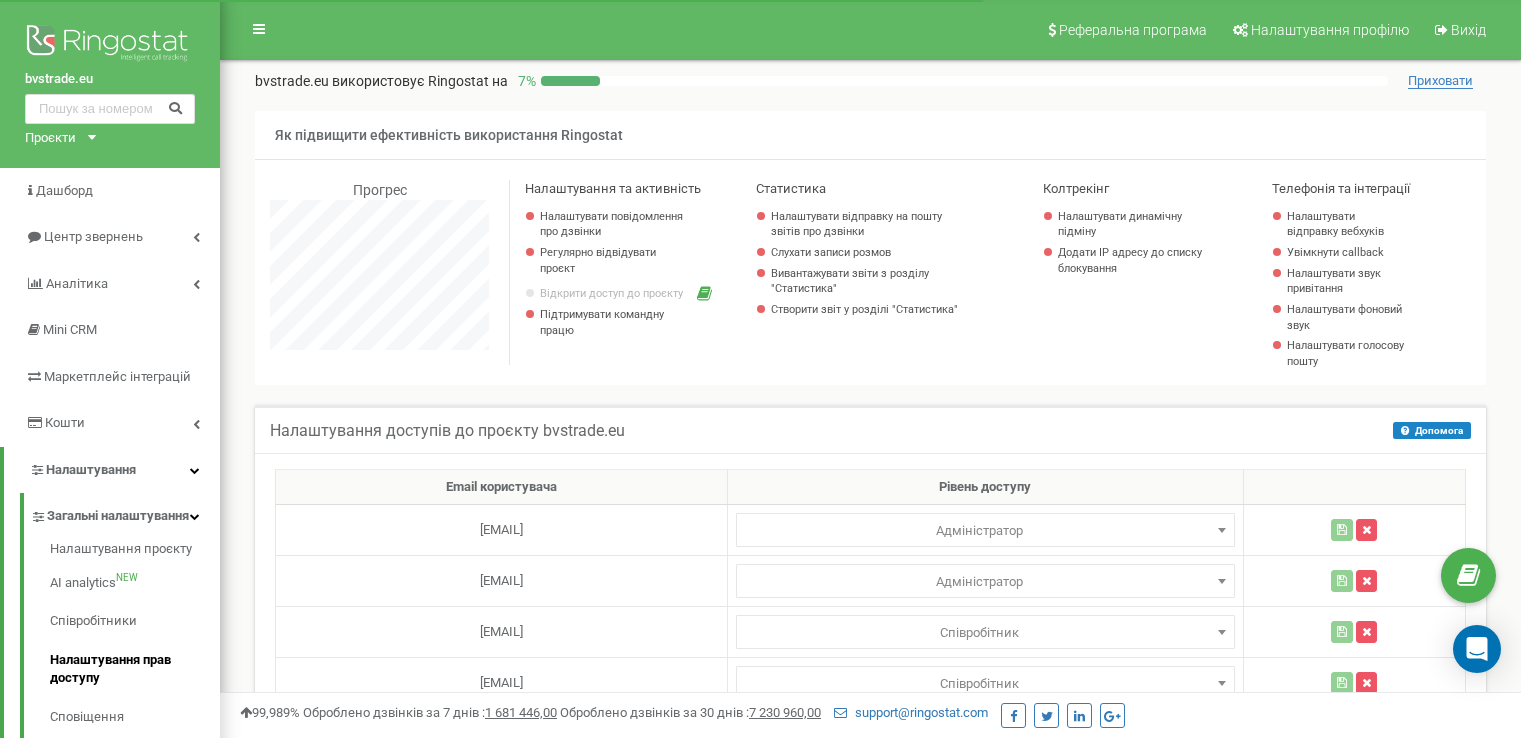 scroll, scrollTop: 0, scrollLeft: 0, axis: both 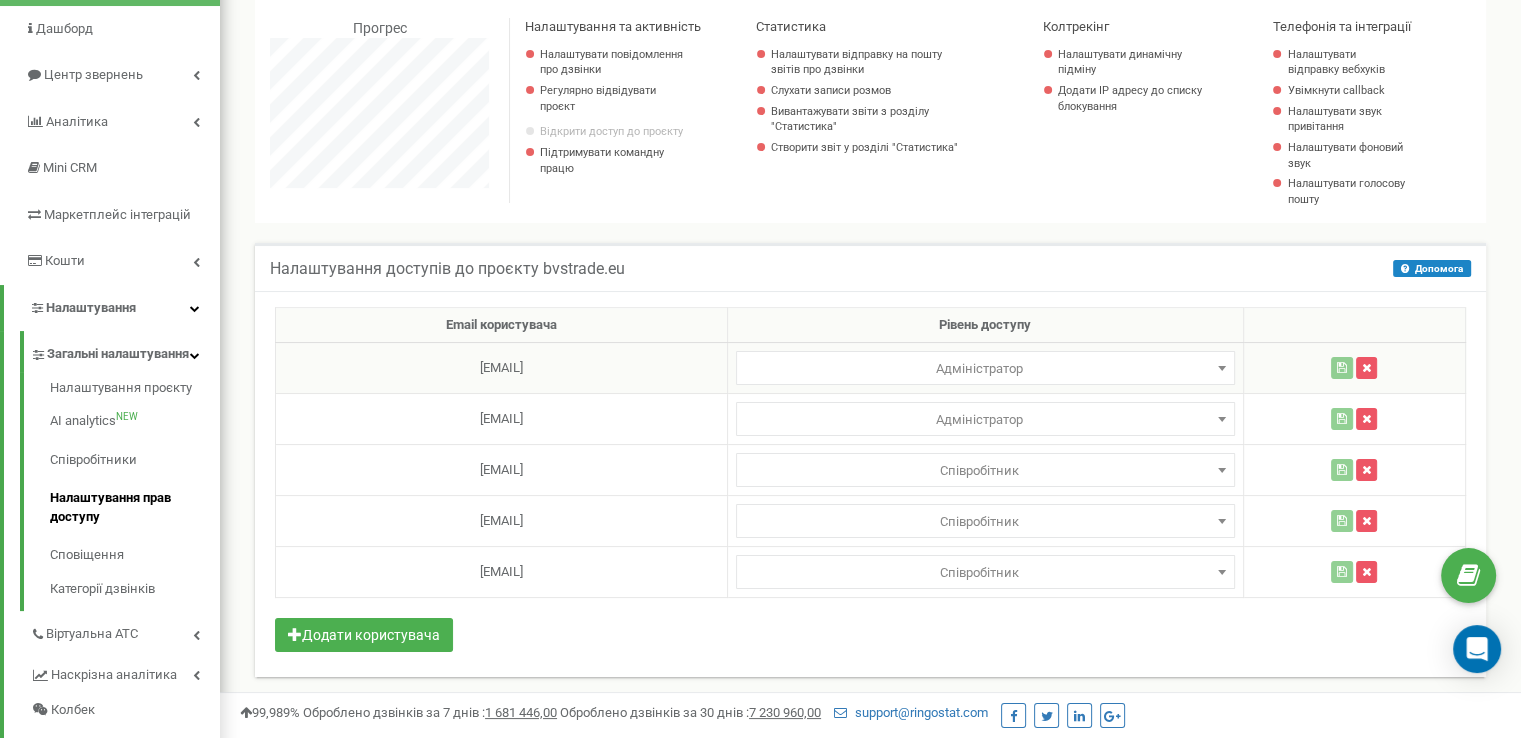 select 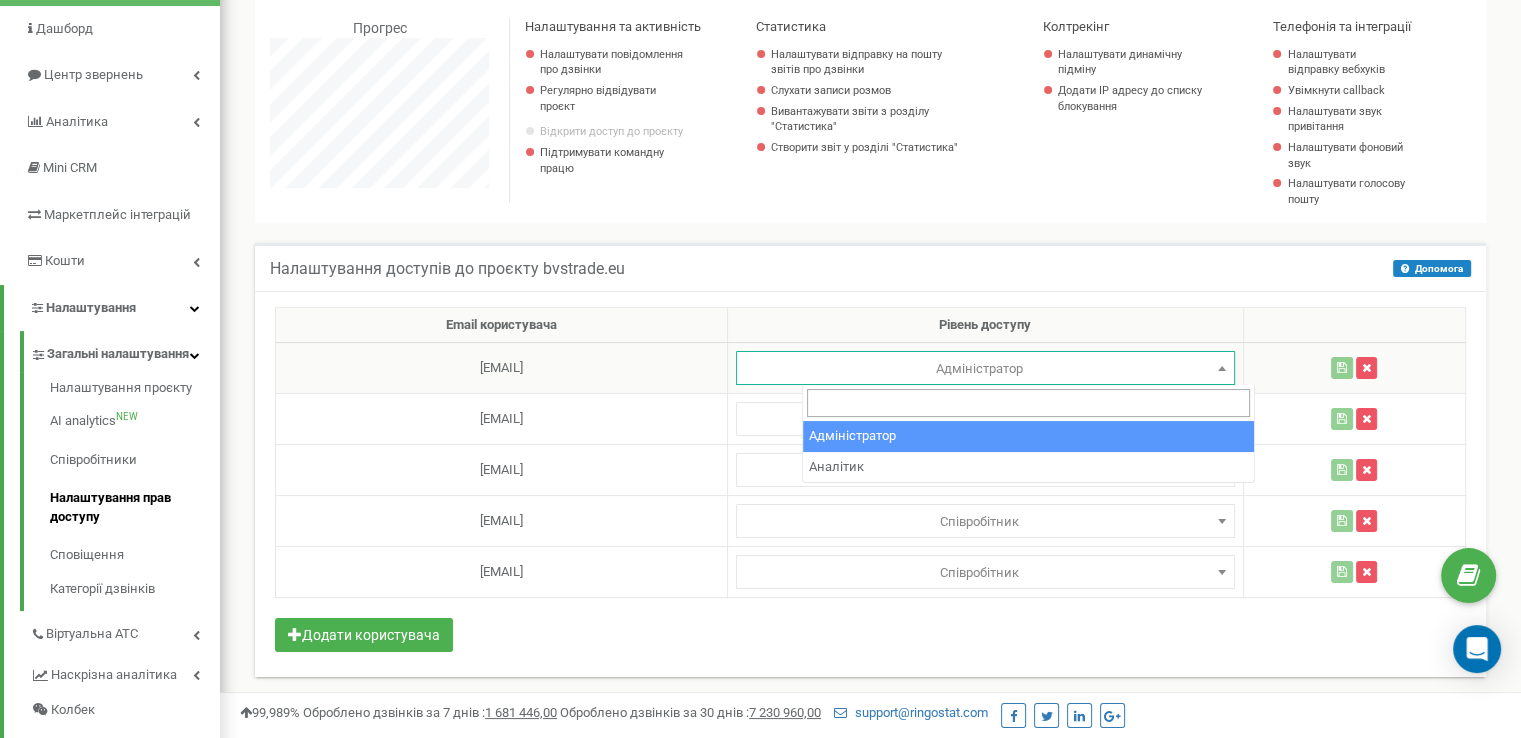 click on "Адміністратор" at bounding box center (985, 369) 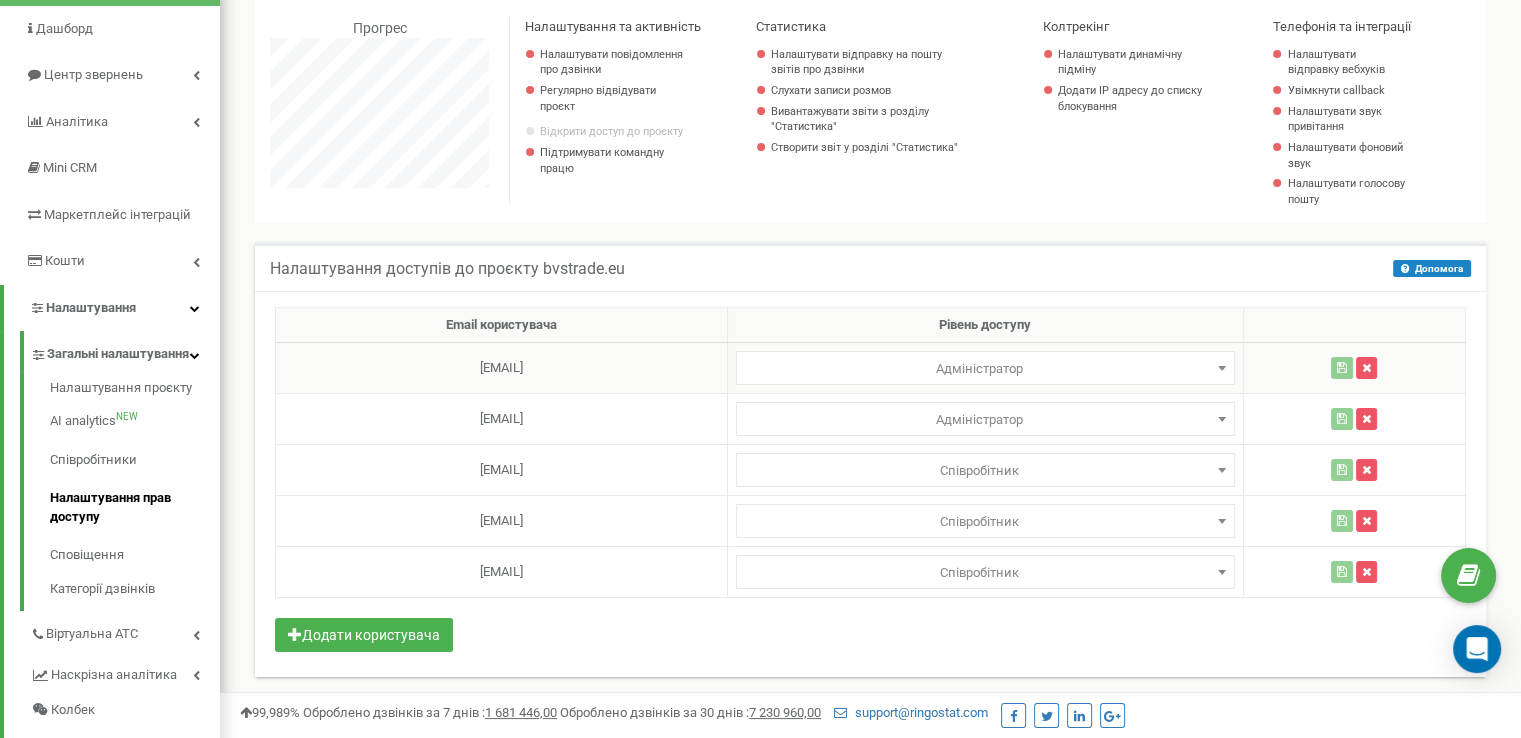 click on "Адміністратор" at bounding box center (985, 369) 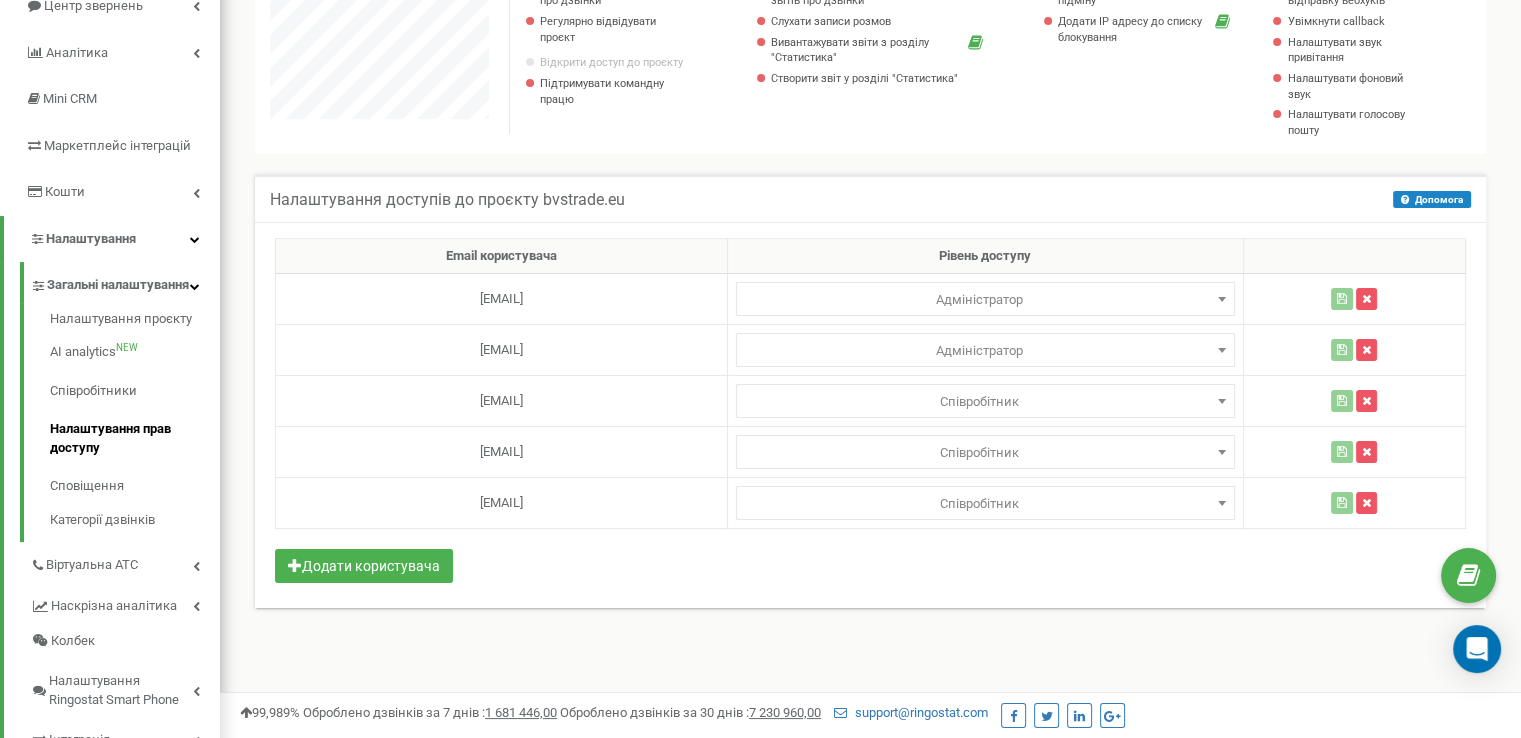 scroll, scrollTop: 300, scrollLeft: 0, axis: vertical 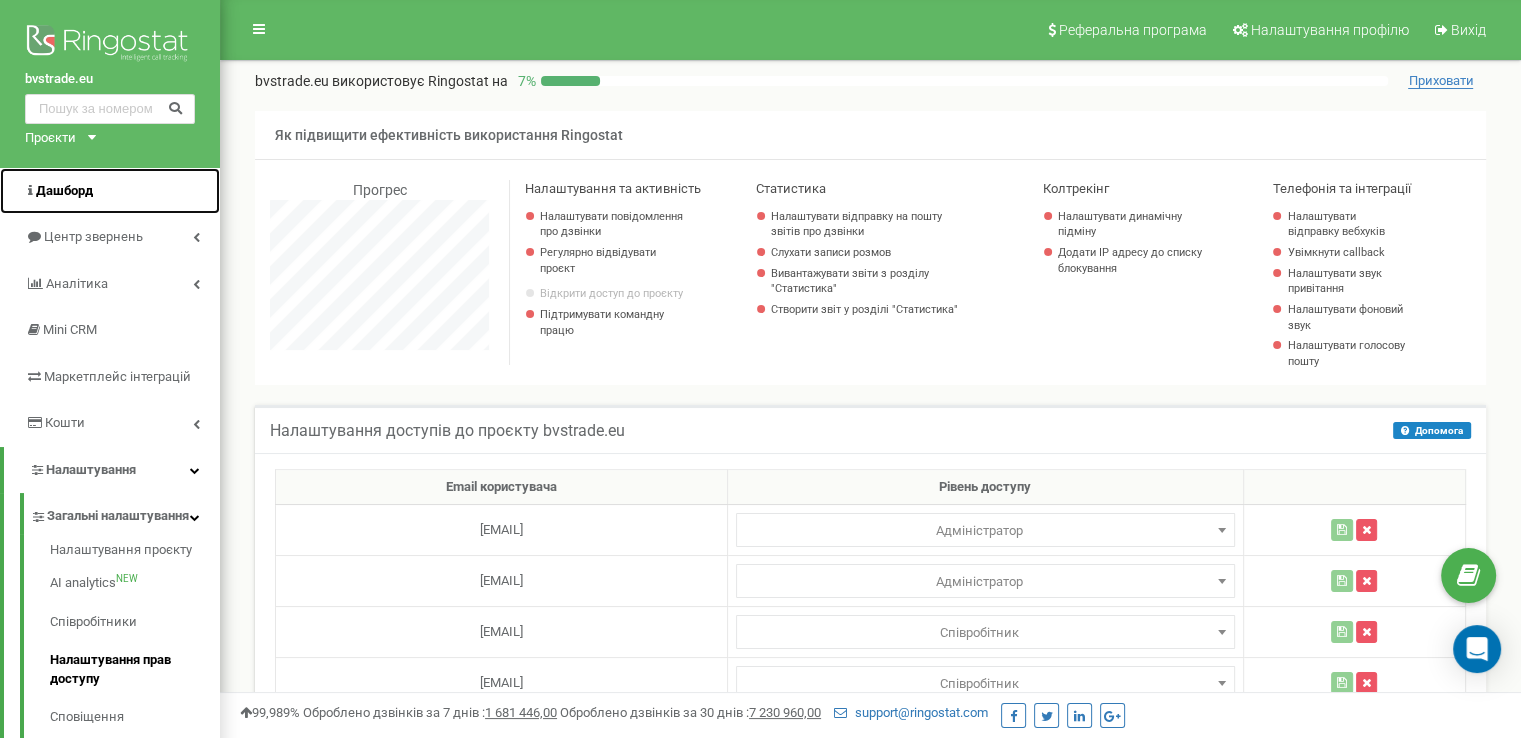 click on "Дашборд" at bounding box center (64, 190) 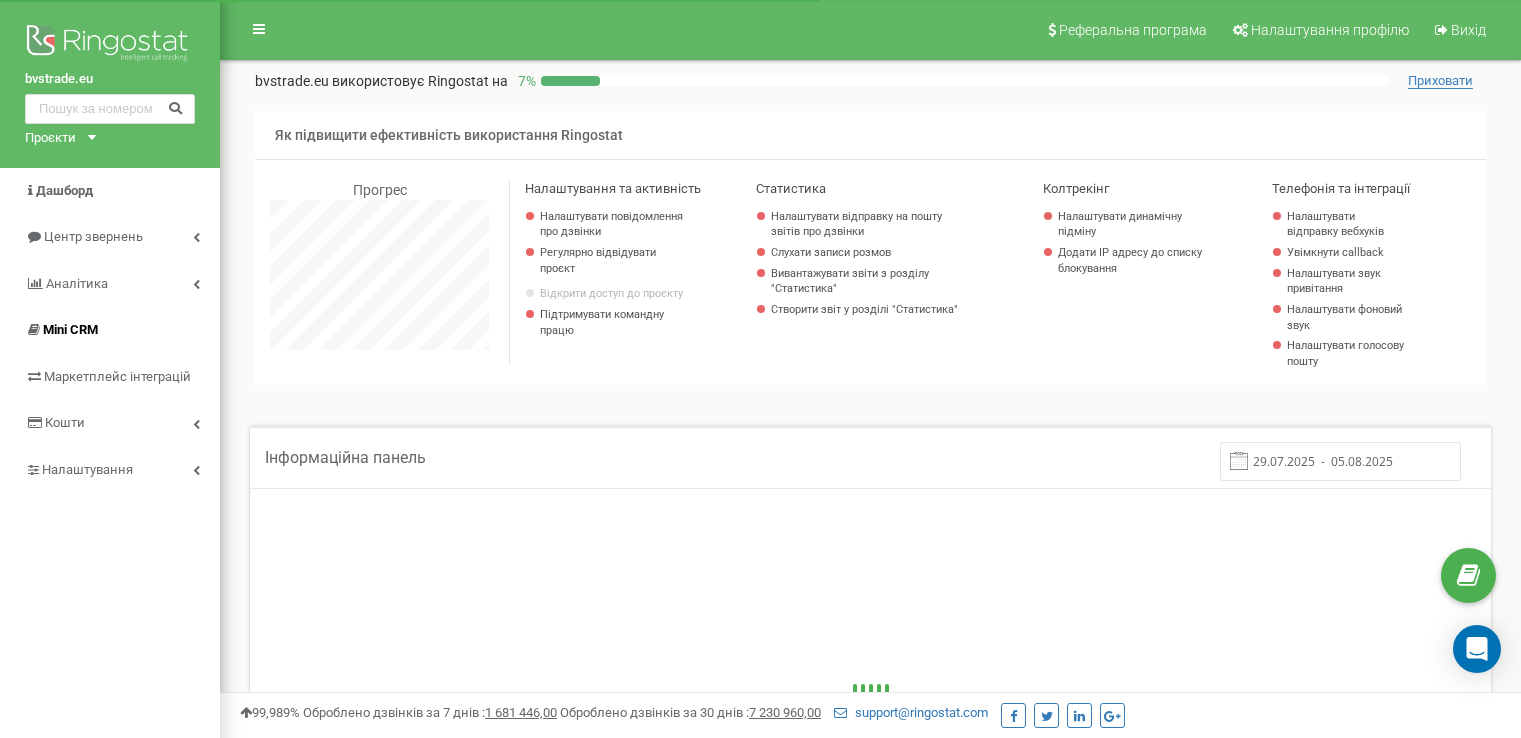 scroll, scrollTop: 0, scrollLeft: 0, axis: both 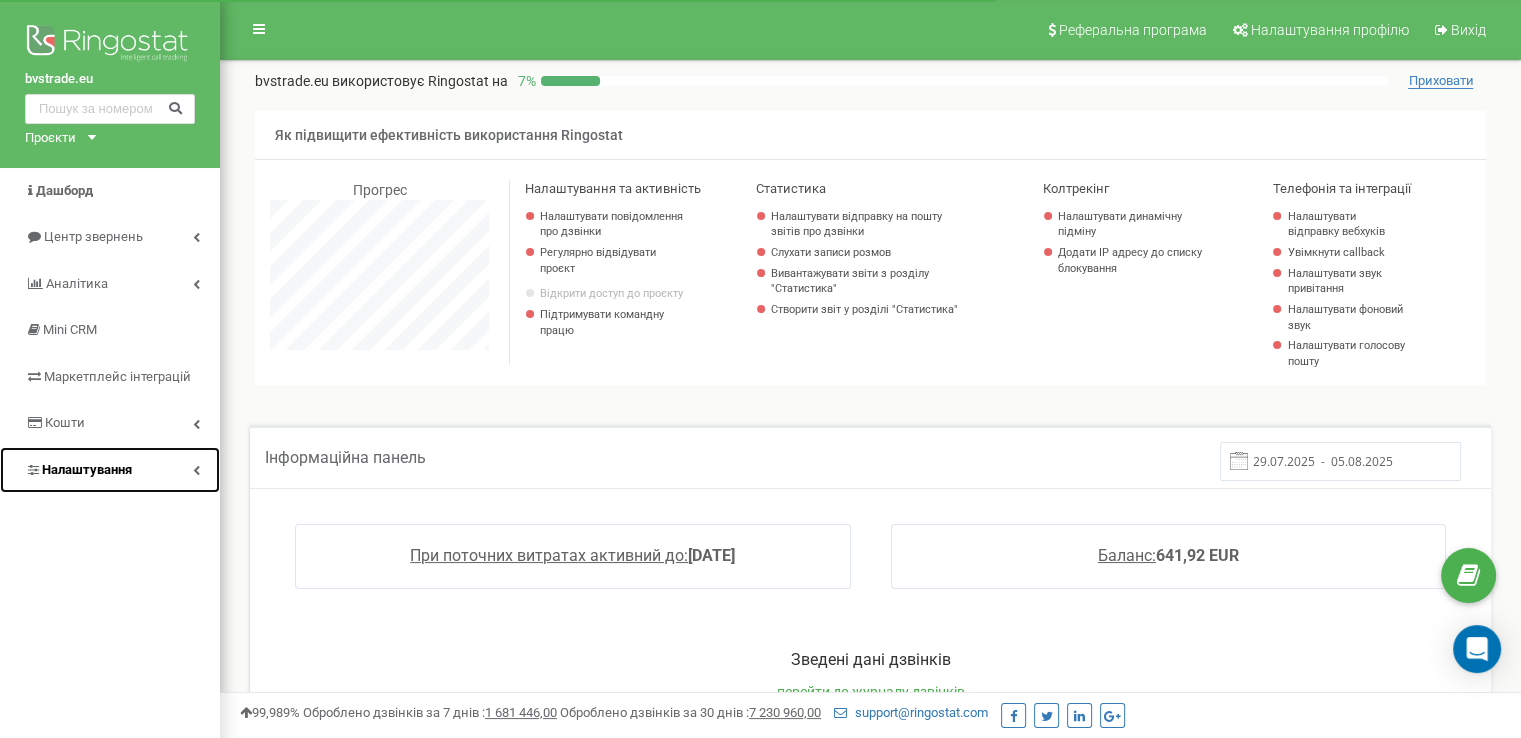 click on "Налаштування" at bounding box center (87, 469) 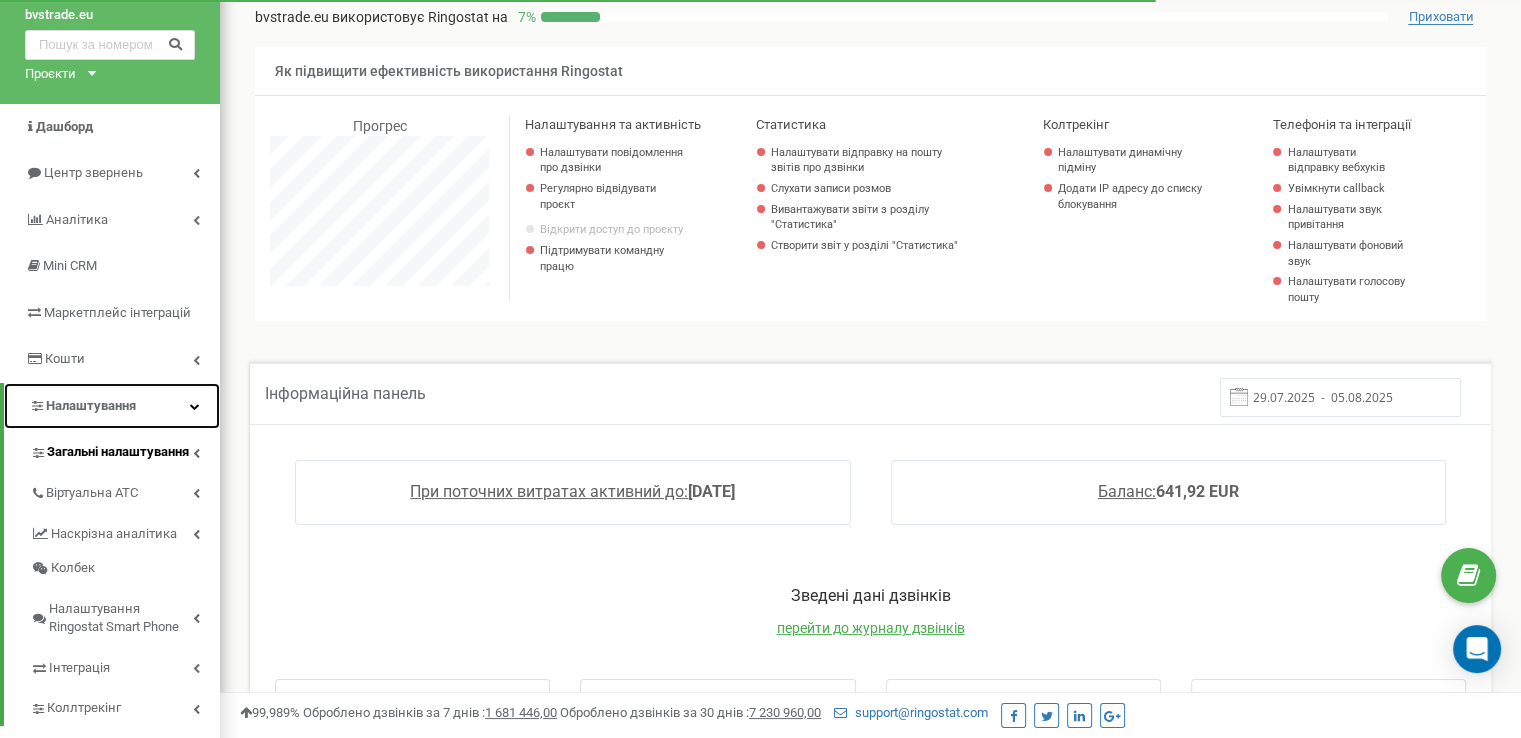 scroll, scrollTop: 100, scrollLeft: 0, axis: vertical 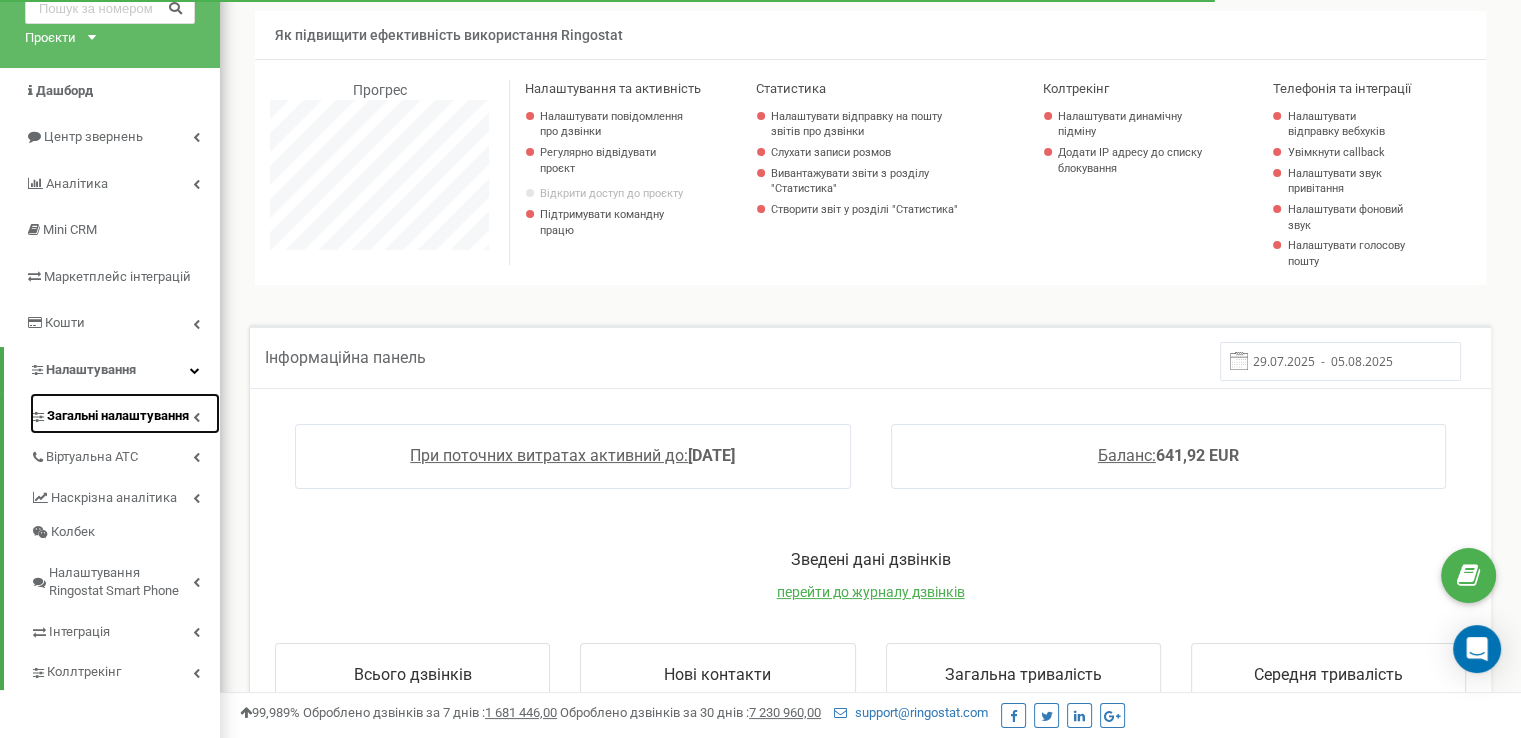click on "Загальні налаштування" at bounding box center (118, 416) 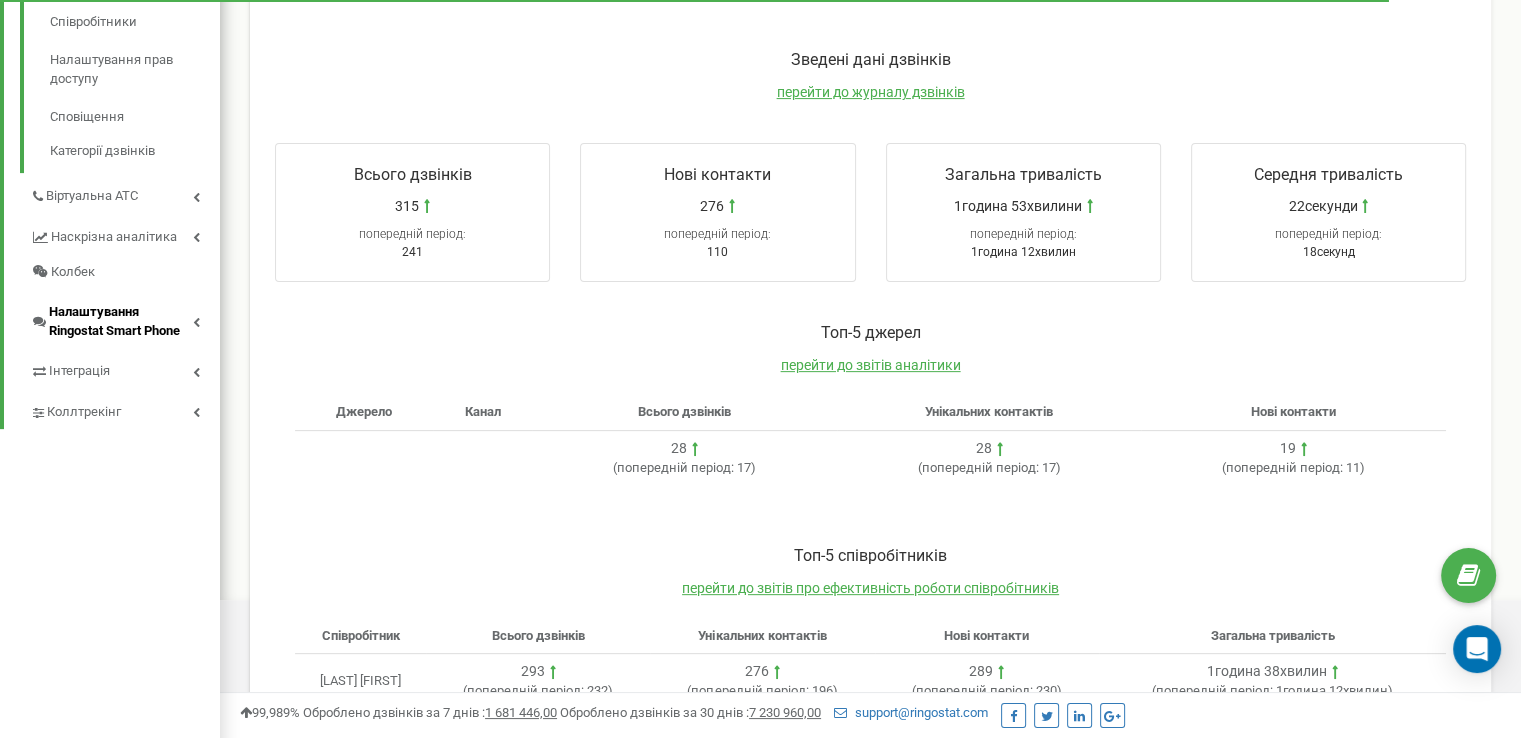scroll, scrollTop: 300, scrollLeft: 0, axis: vertical 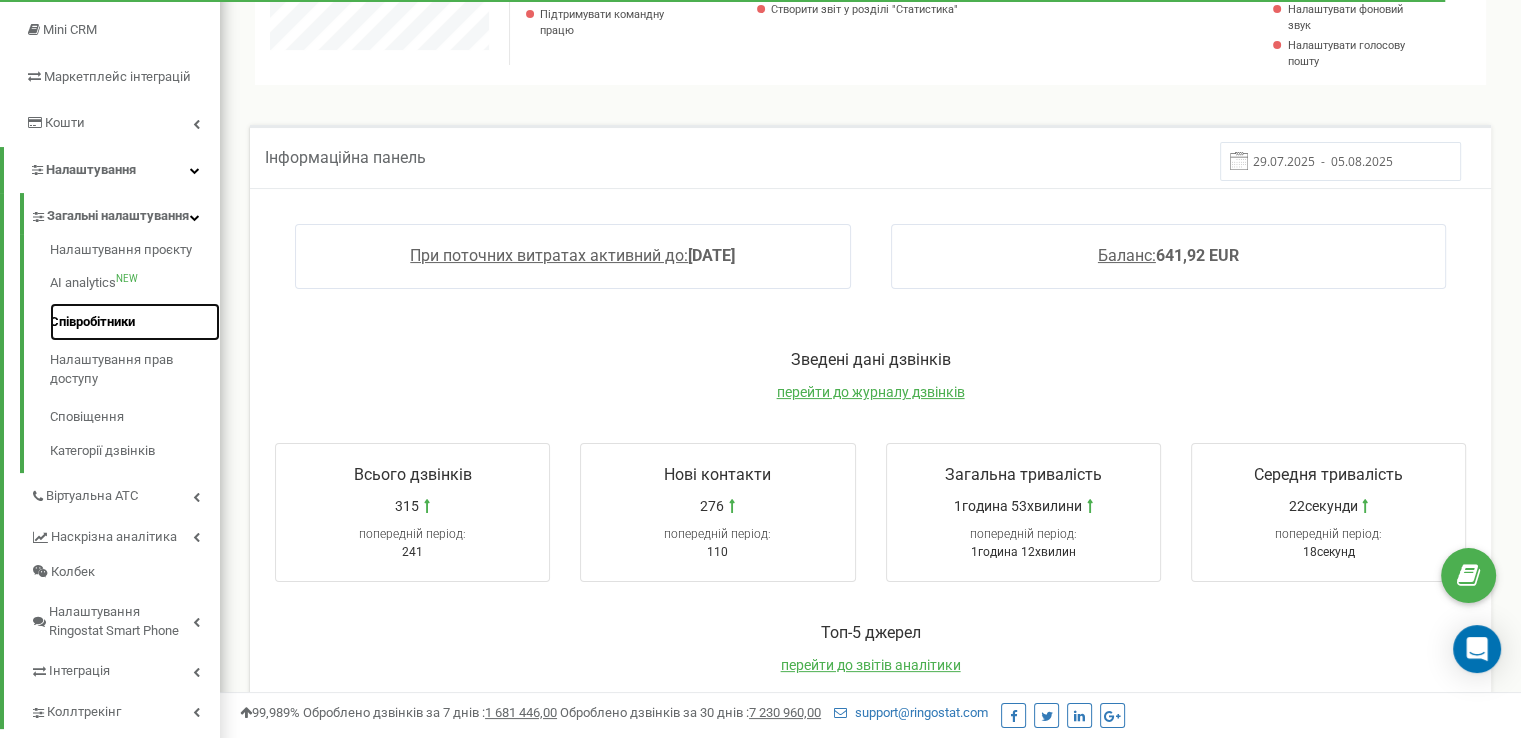 click on "Співробітники" at bounding box center (135, 322) 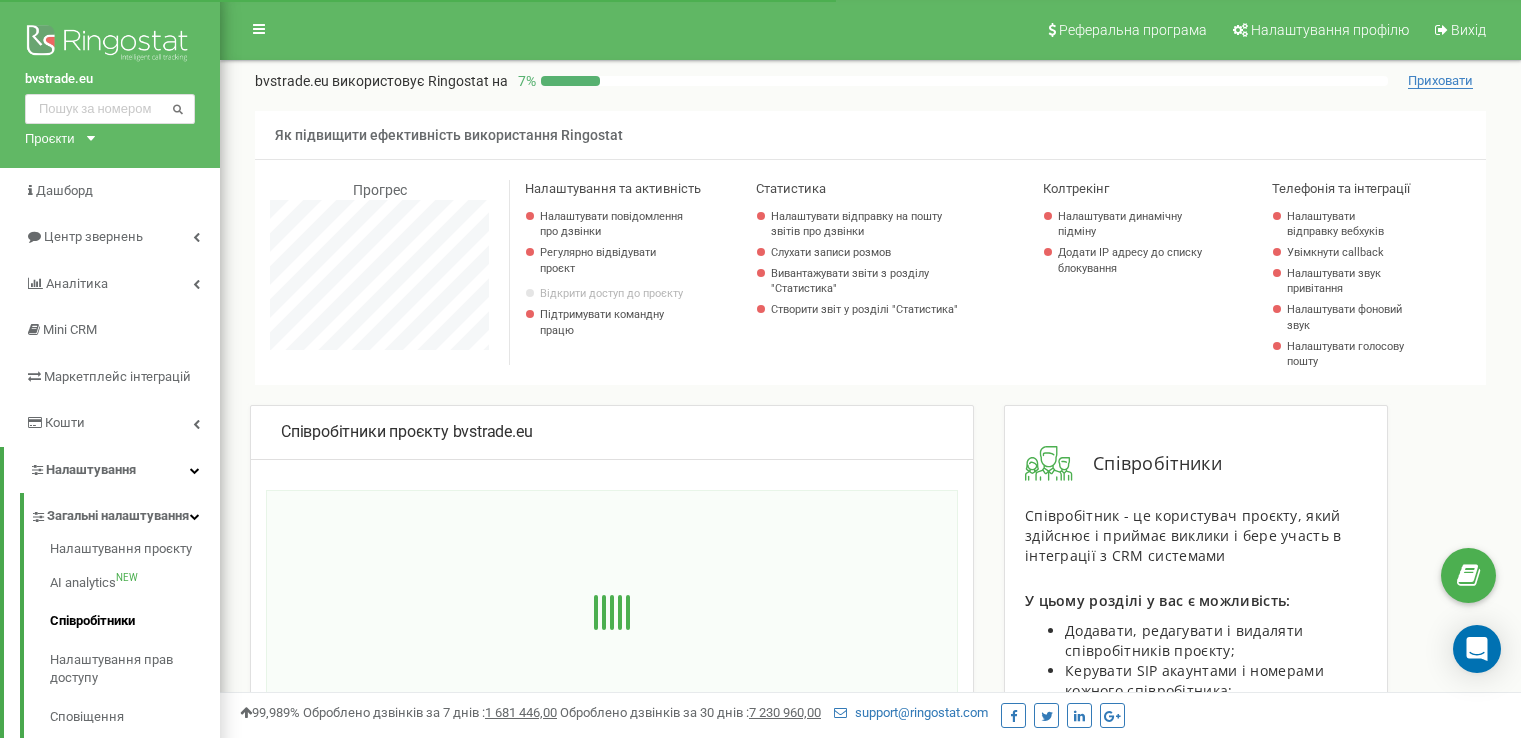 scroll, scrollTop: 0, scrollLeft: 0, axis: both 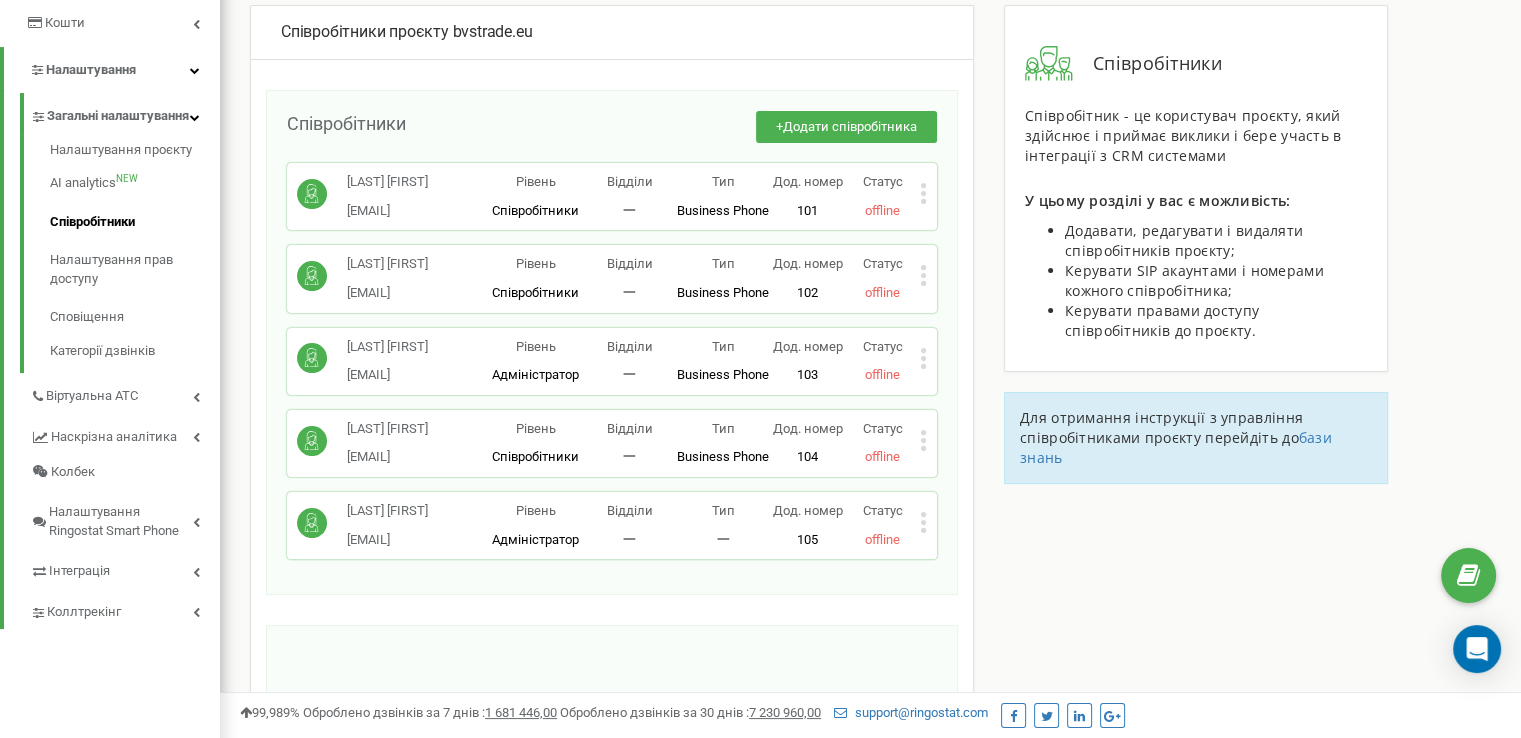click on "Статус offline" at bounding box center (882, 361) 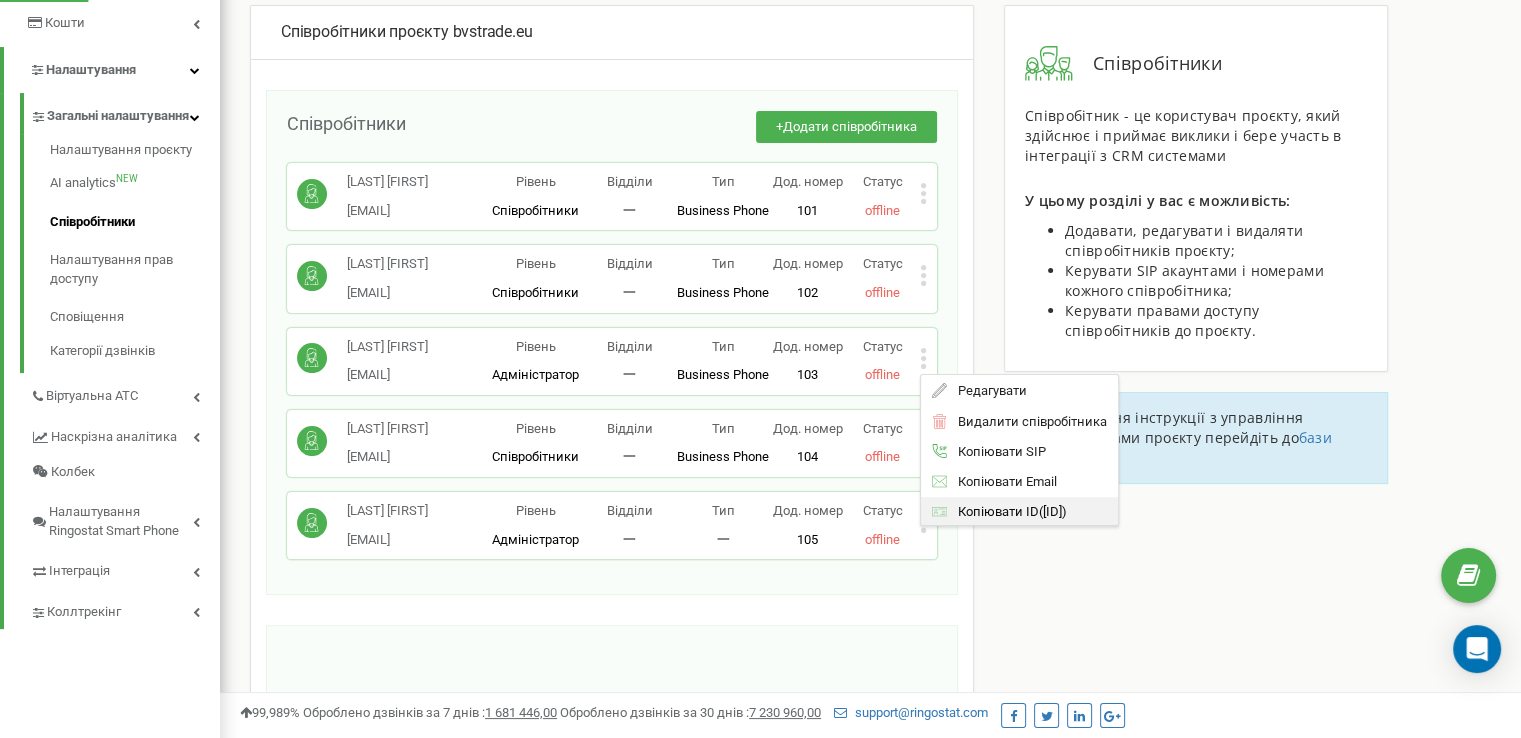 click on "Копіювати ID" at bounding box center (992, 511) 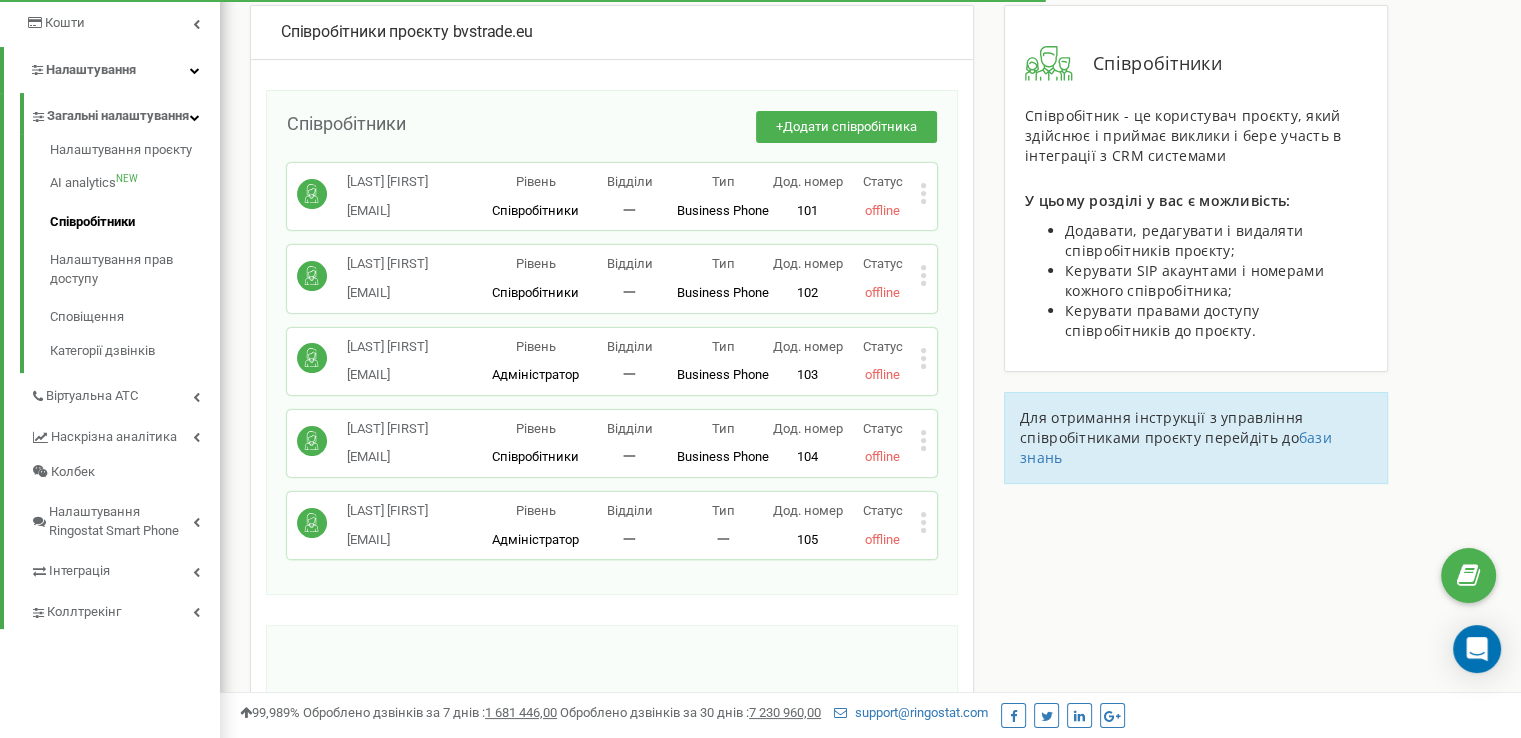 click on "Статус offline" at bounding box center [882, 525] 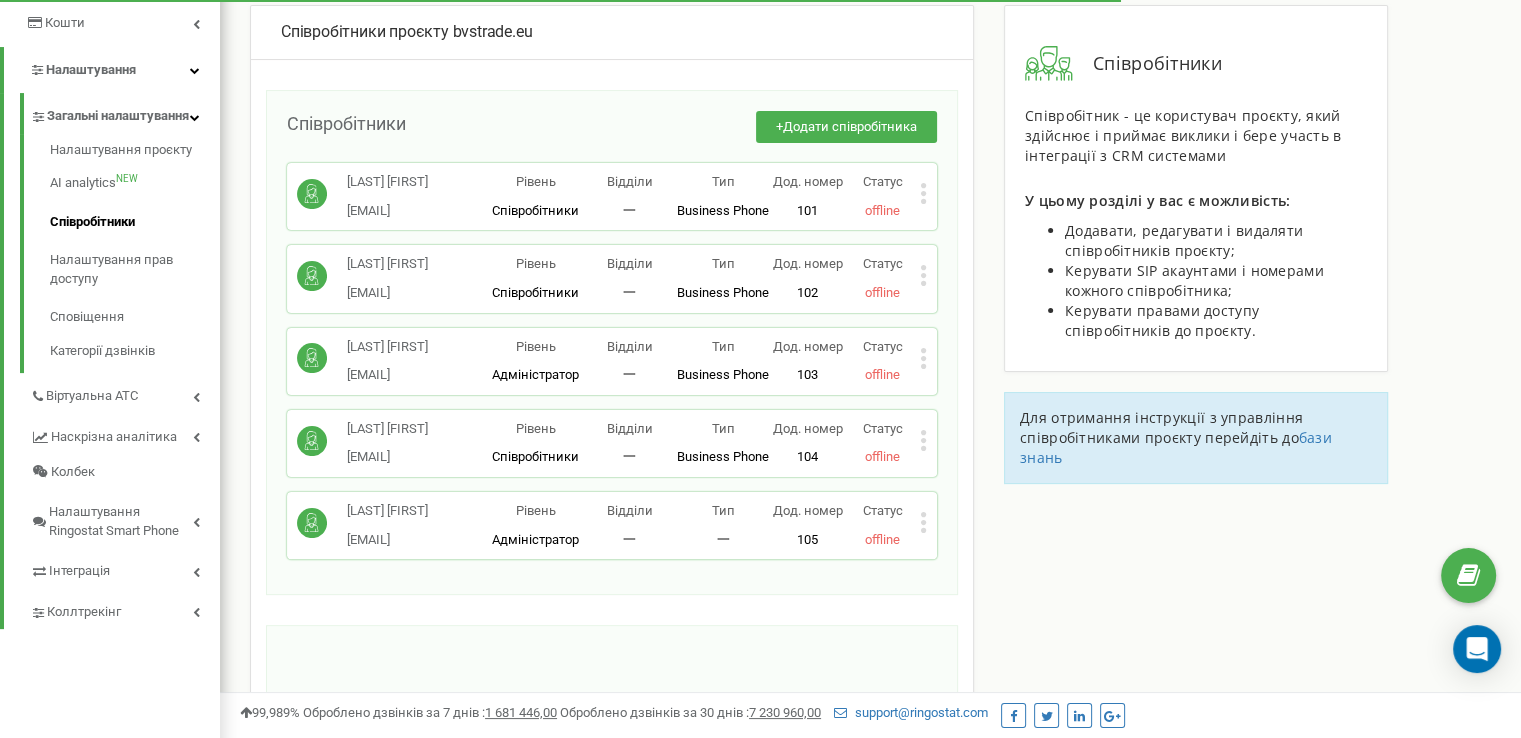 click on "Статус offline" at bounding box center (882, 525) 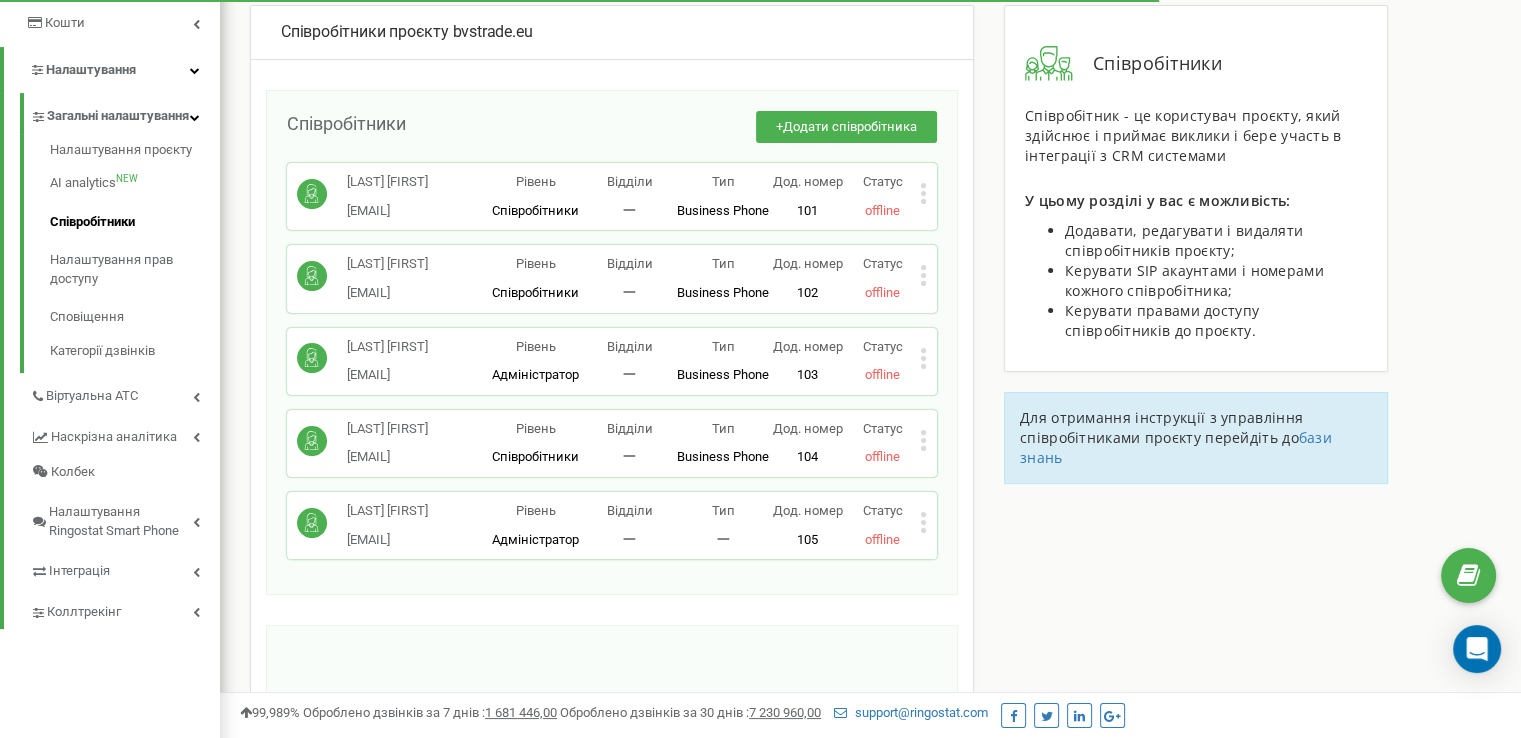 click 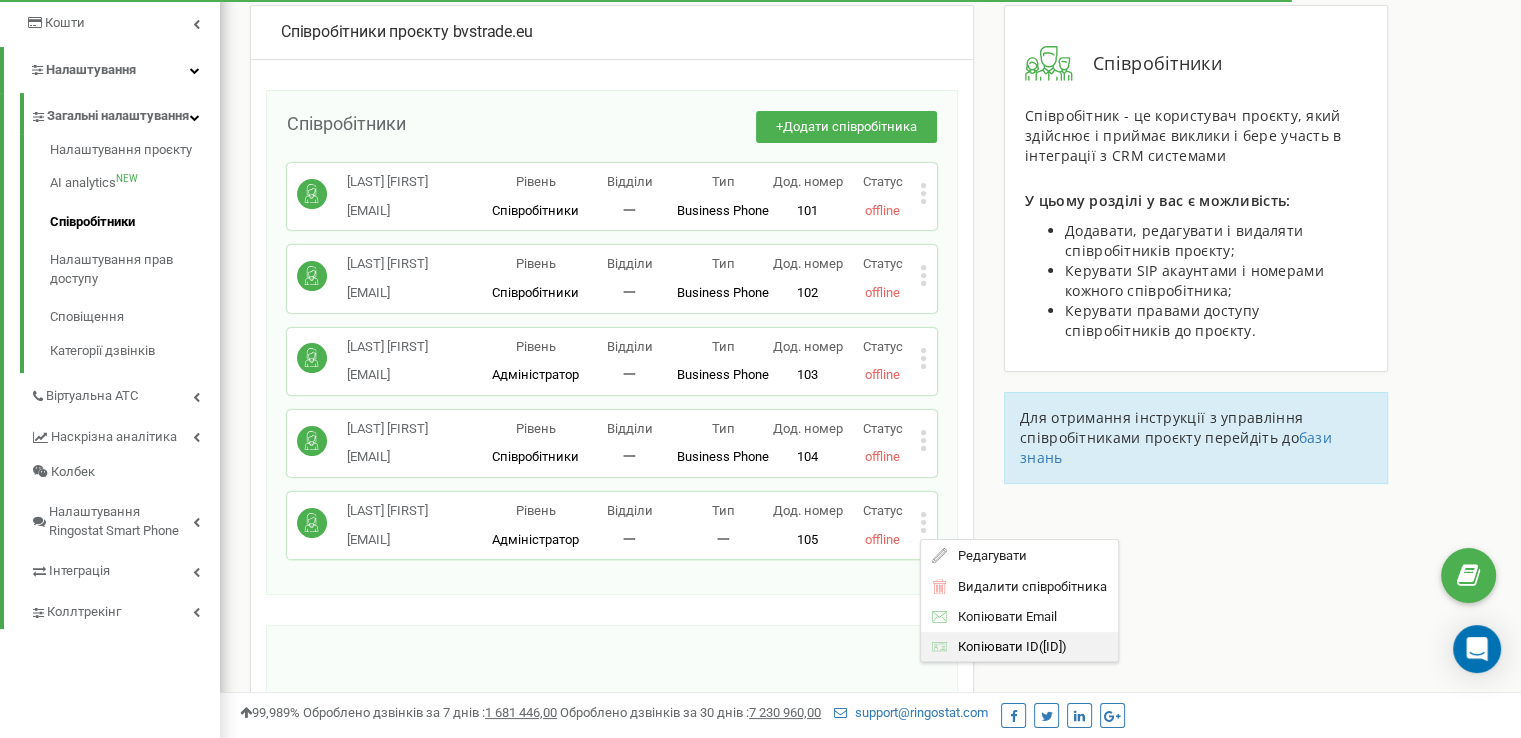 click on "Копіювати ID" at bounding box center (992, 645) 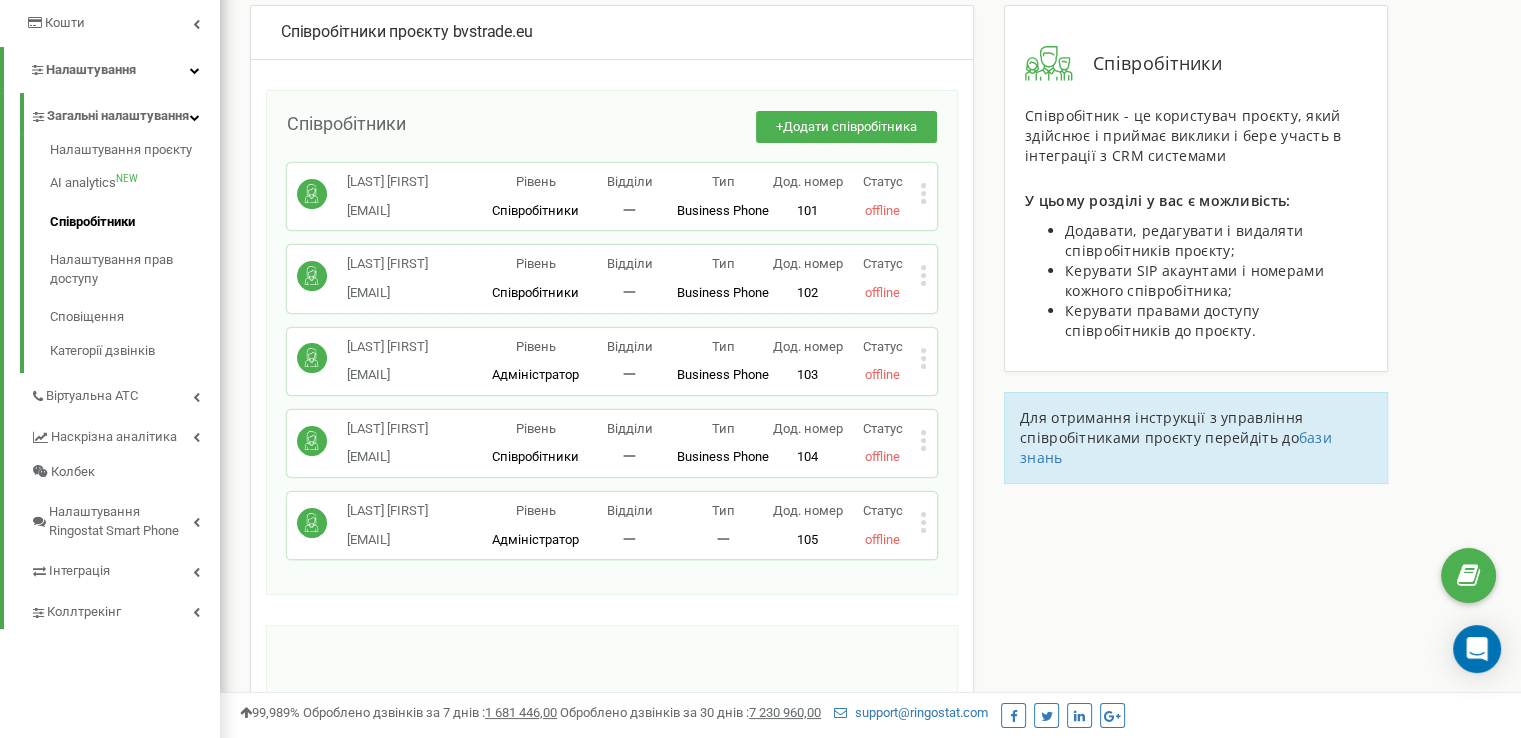 click 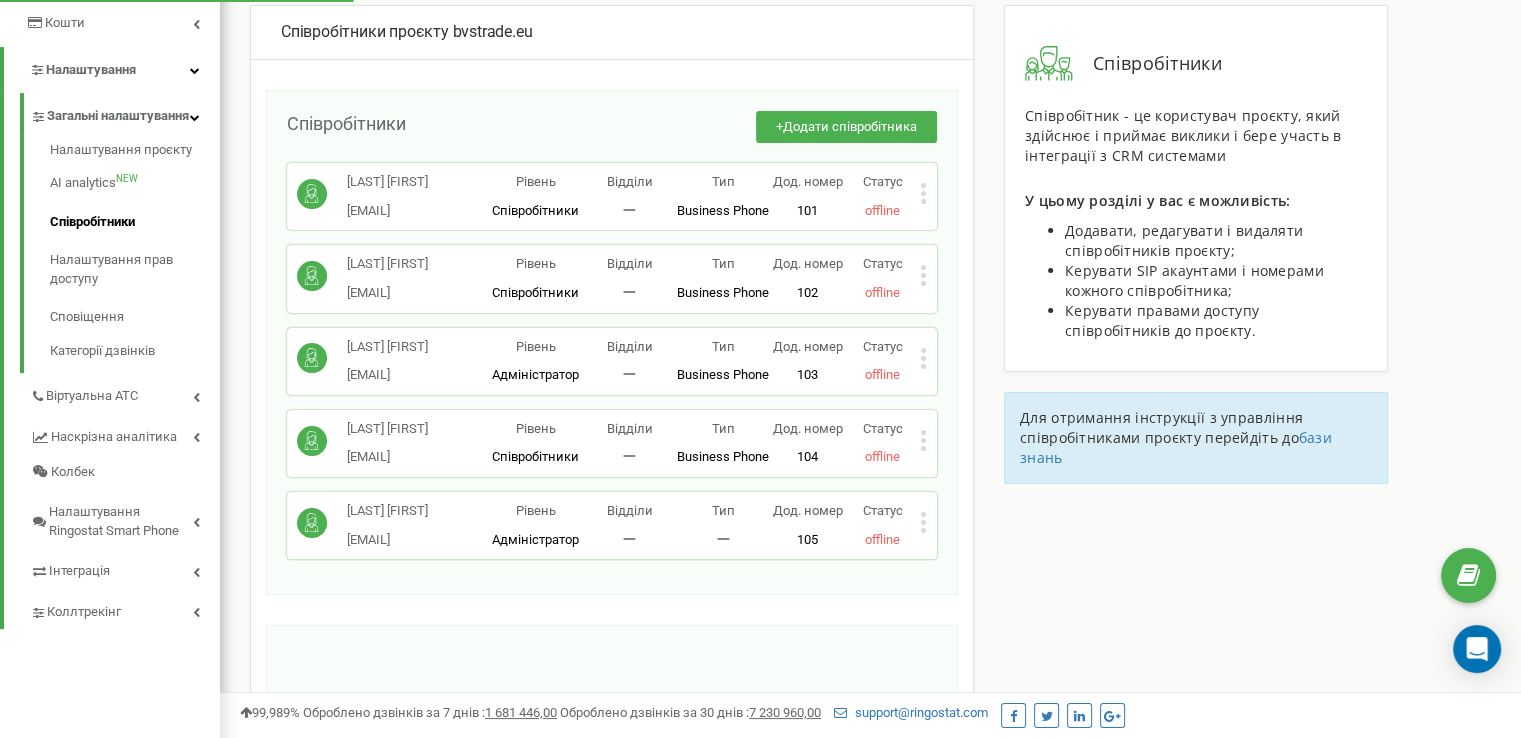 click 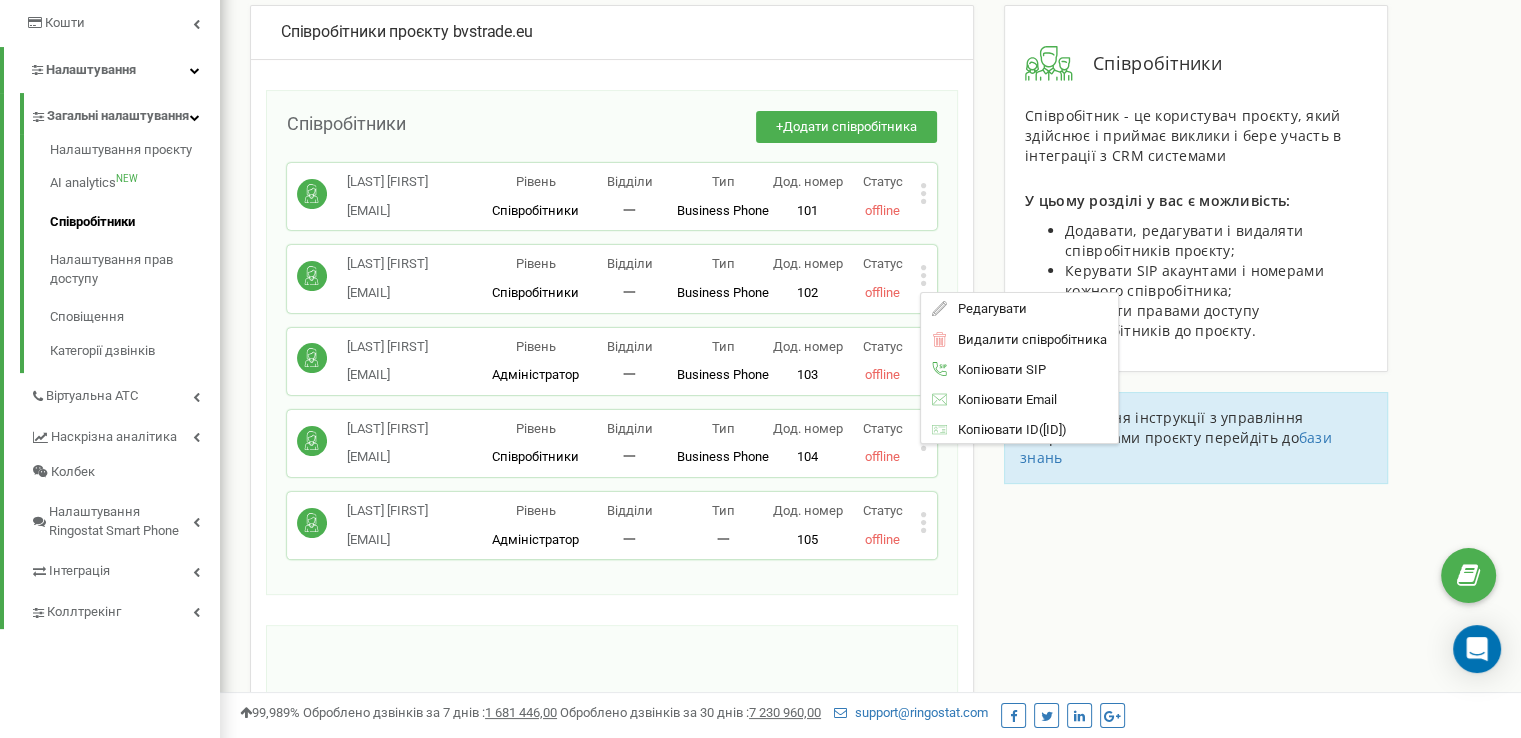 click 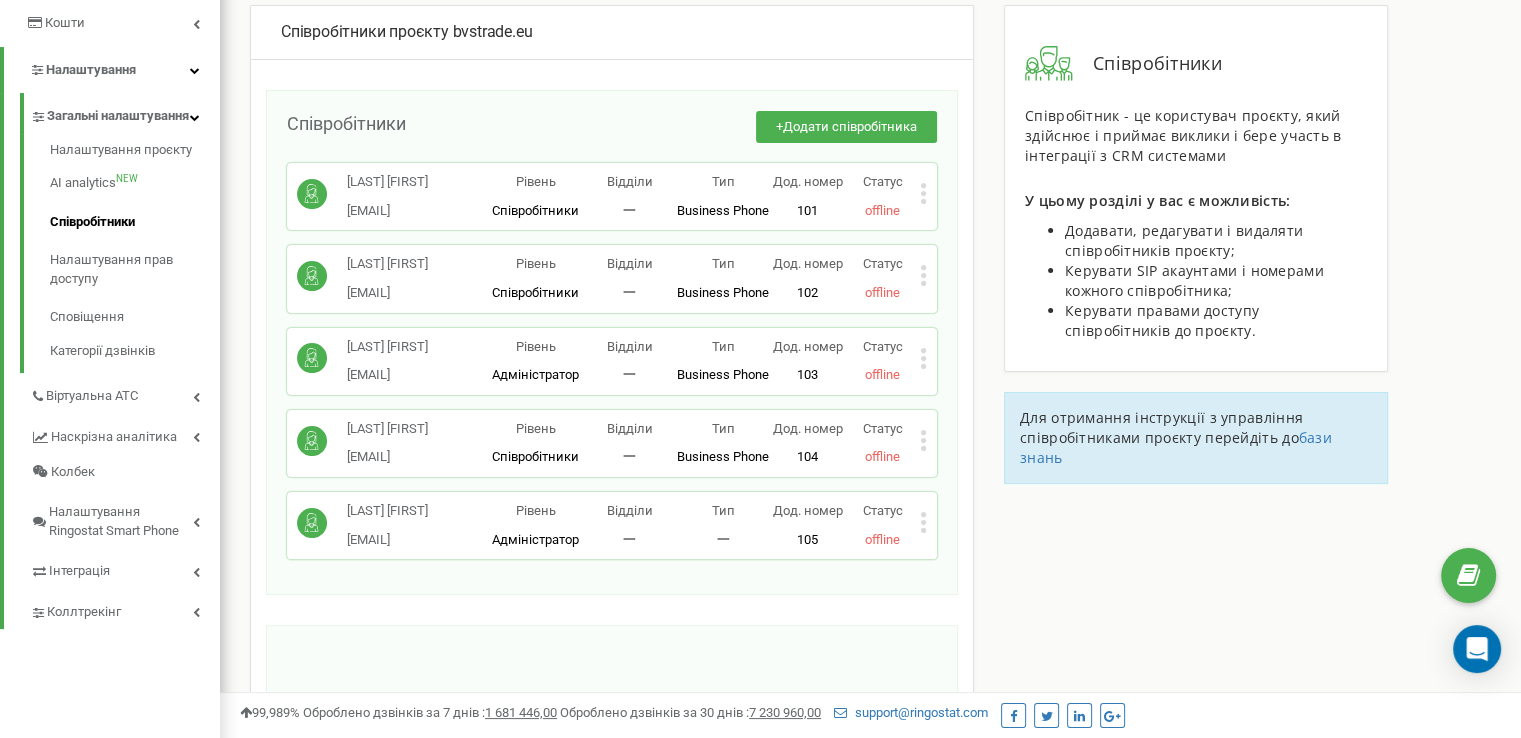 click 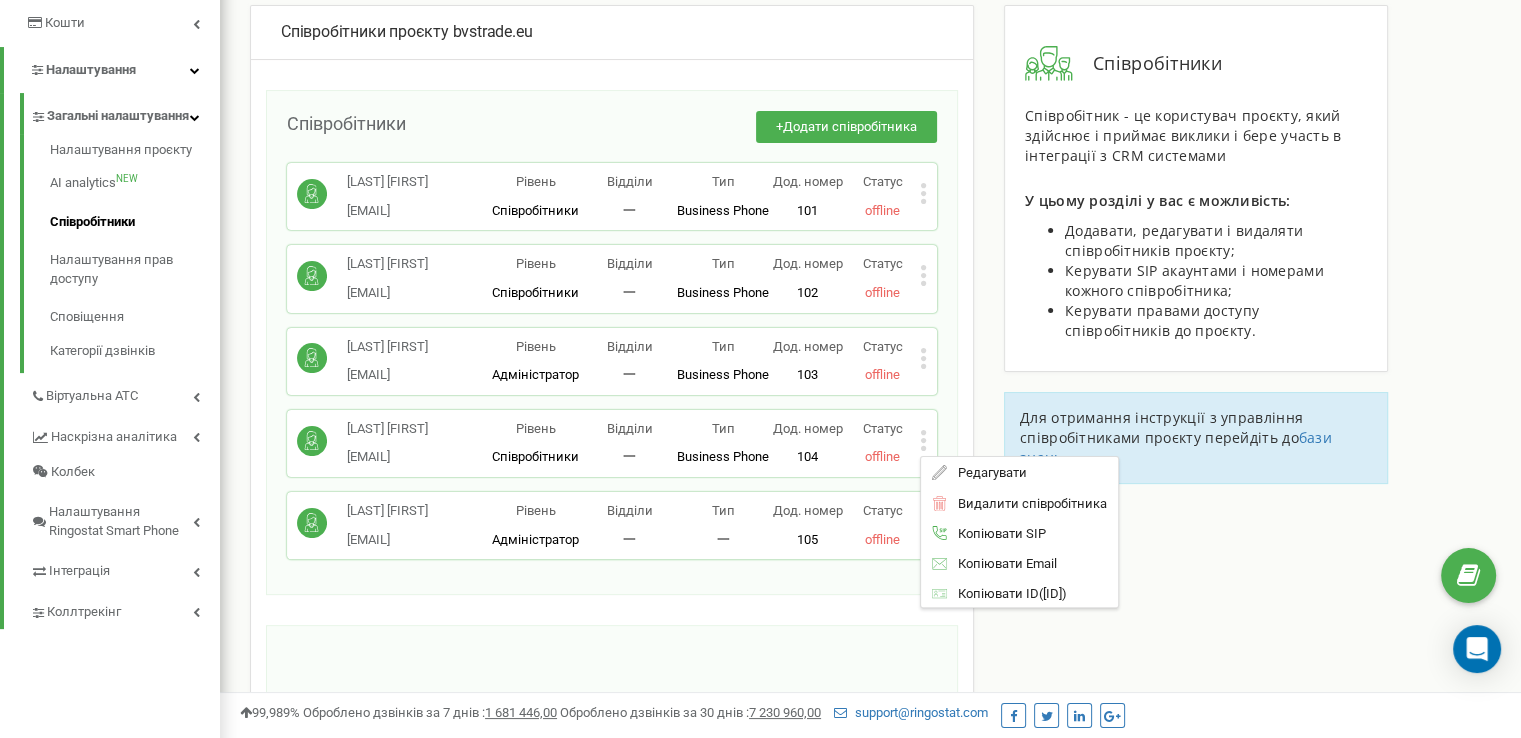 click 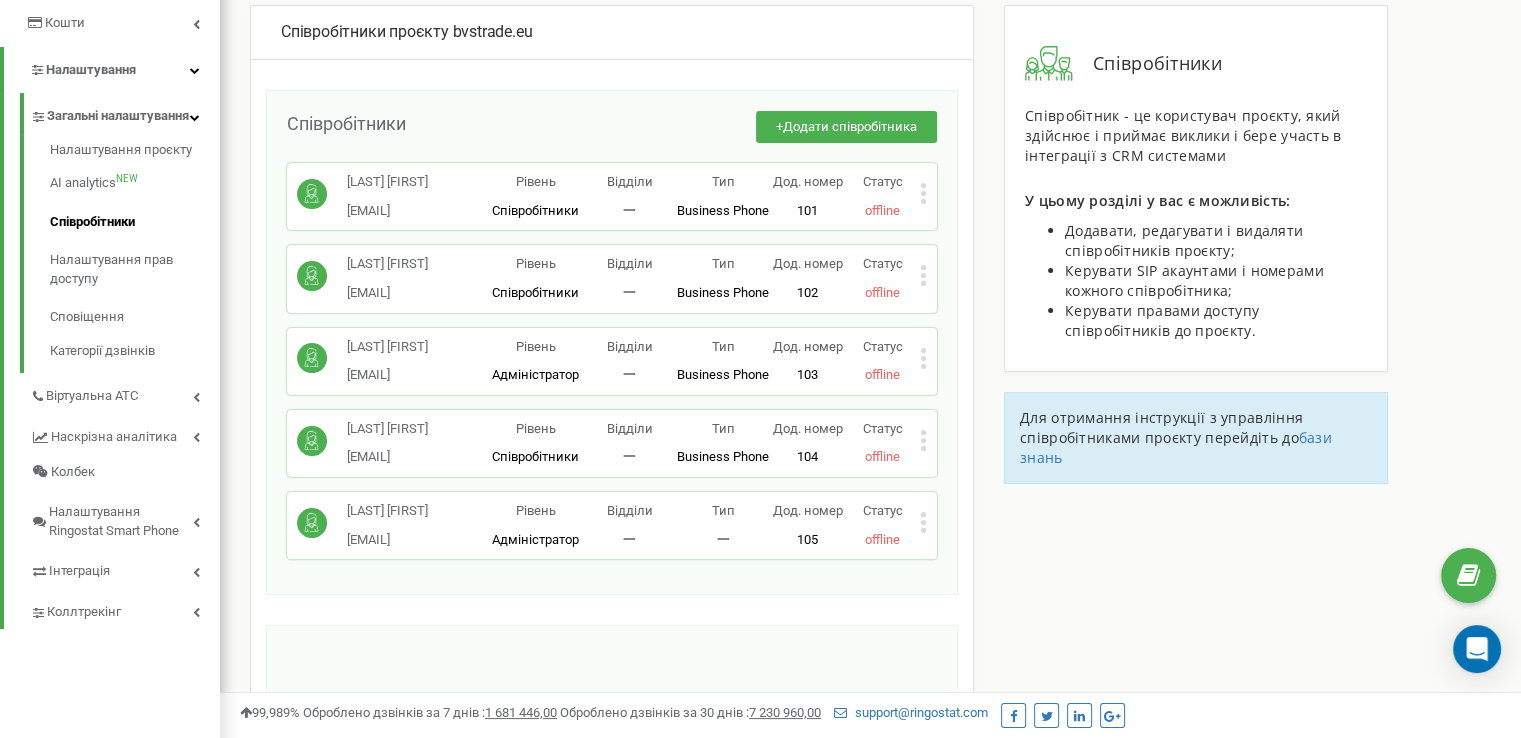 click on "Редагувати   Видалити співробітника Копіювати SIP Копіювати Email Копіювати ID ( 440601 )" at bounding box center [923, 278] 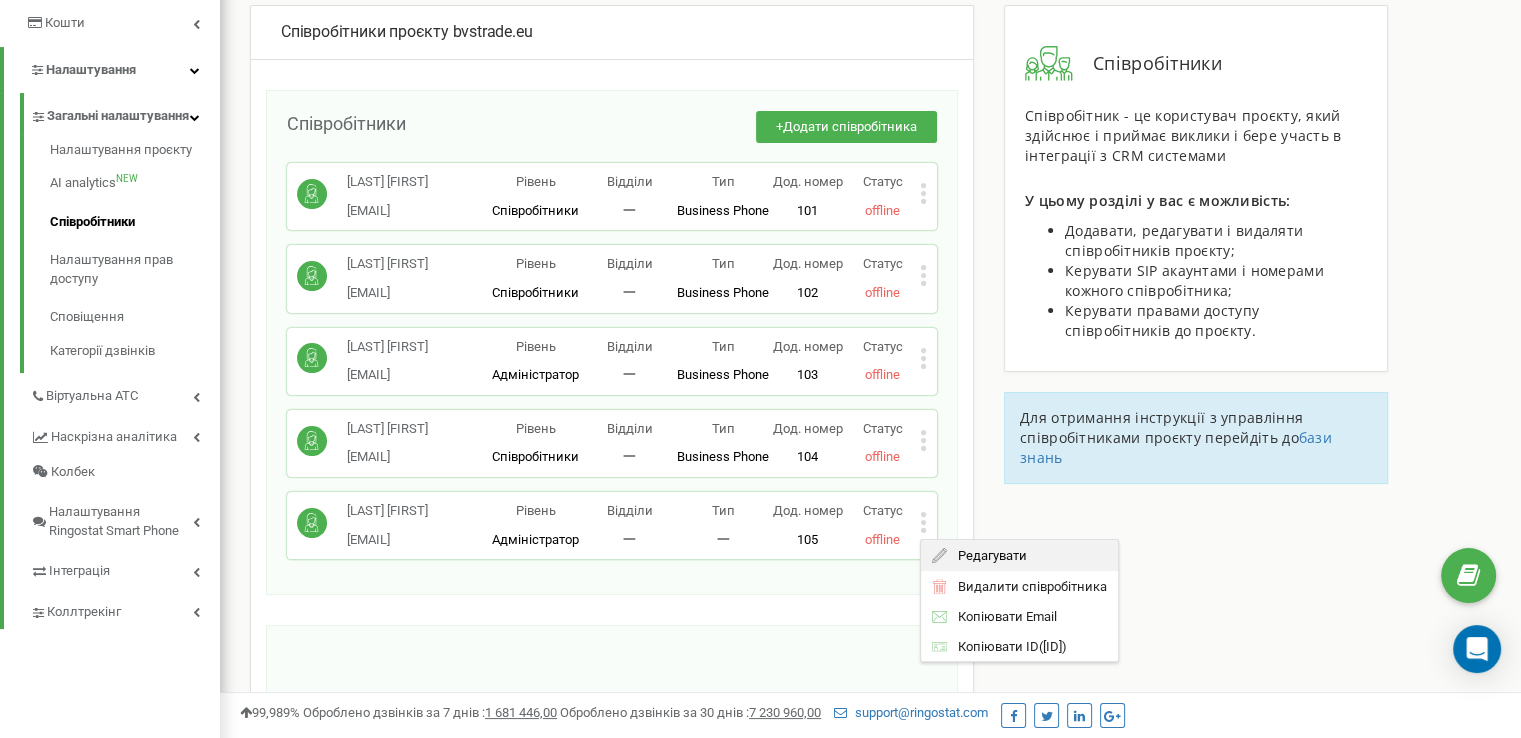 click on "Редагувати" at bounding box center [986, 554] 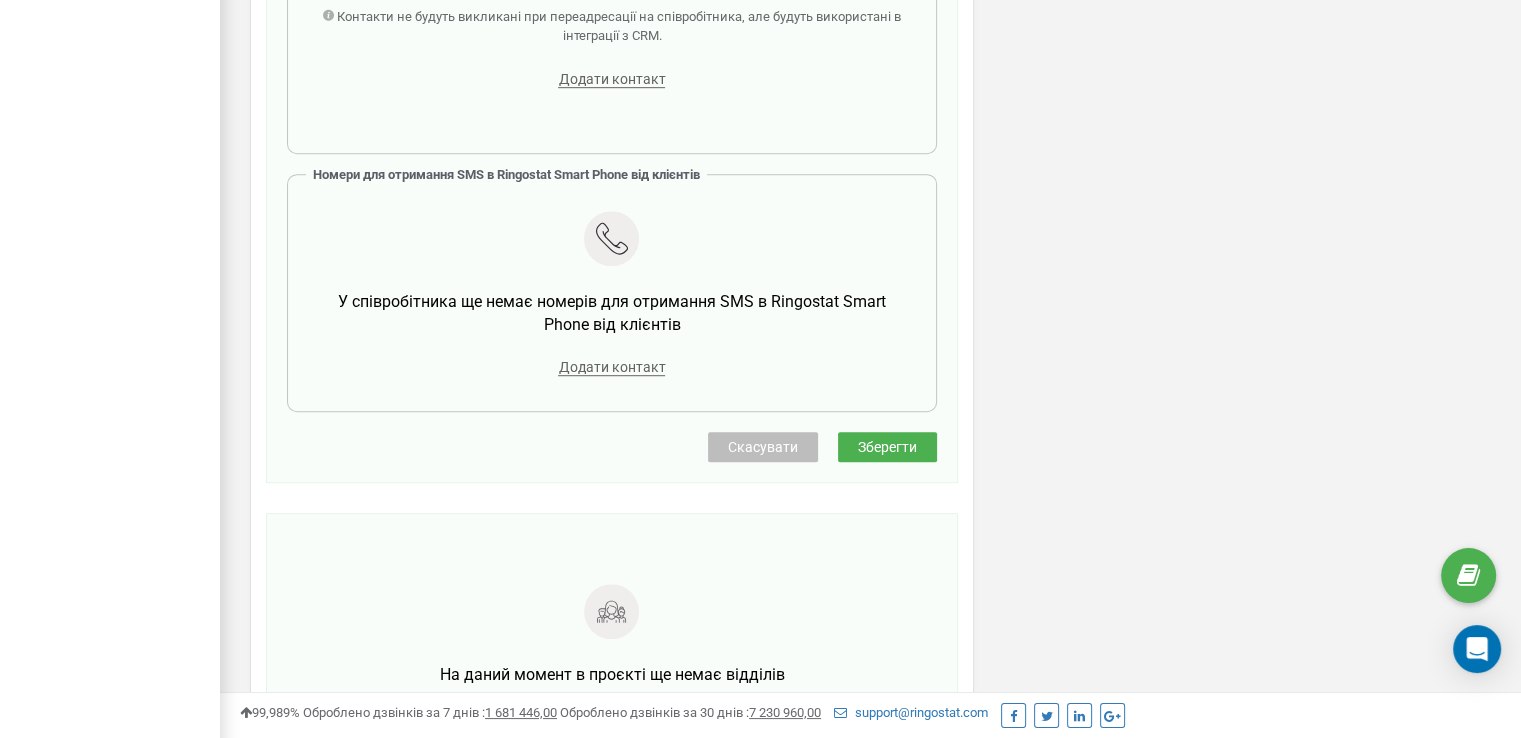 scroll, scrollTop: 1200, scrollLeft: 0, axis: vertical 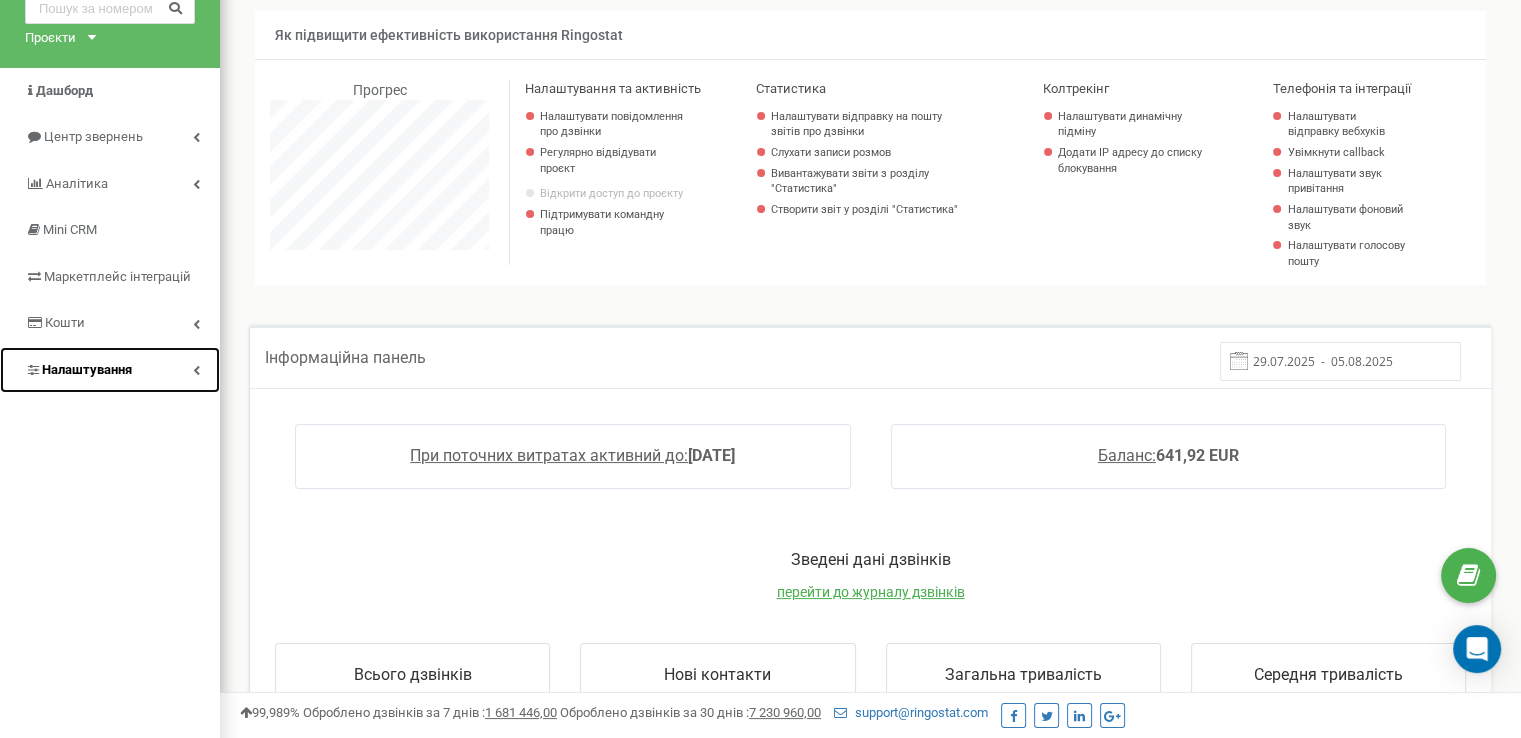 click on "Налаштування" at bounding box center (110, 370) 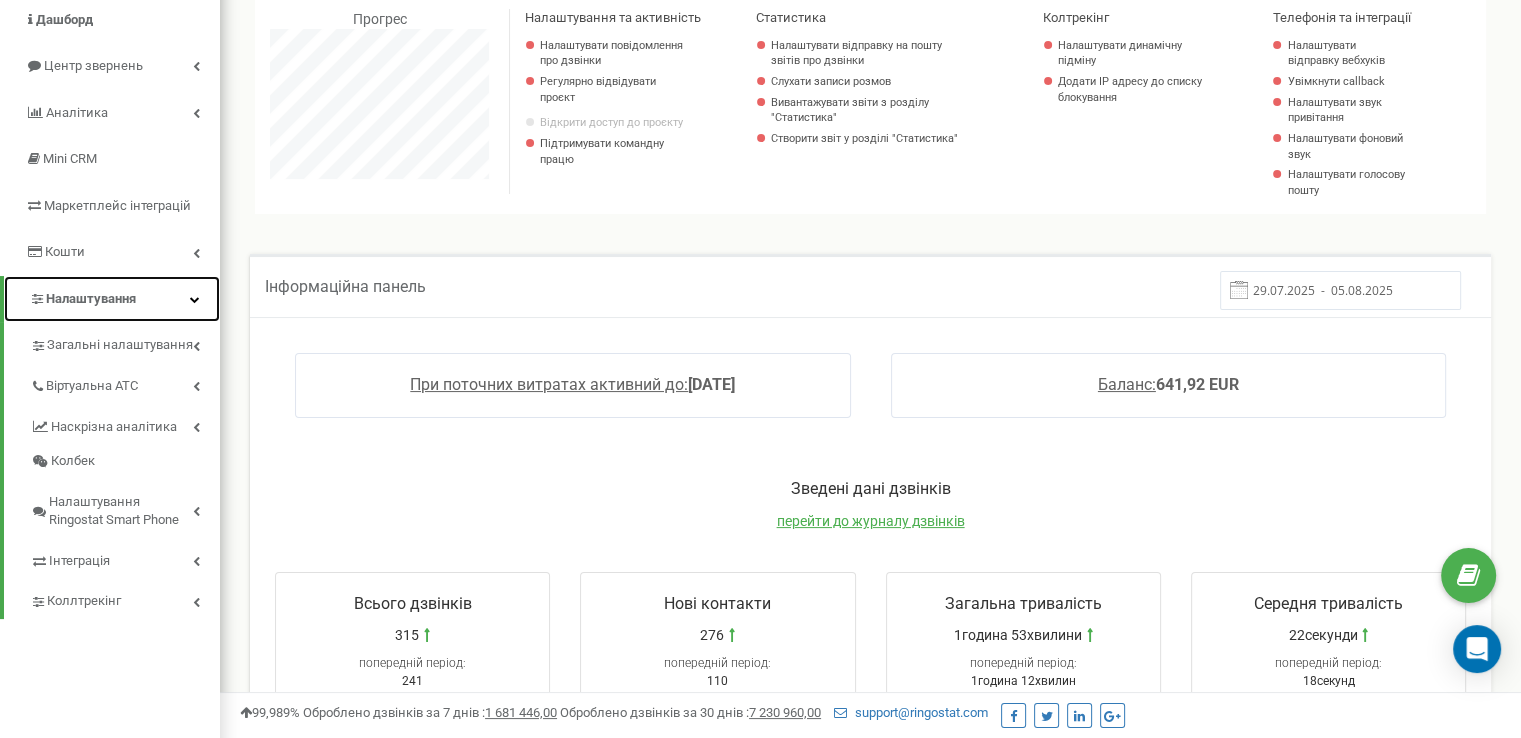 scroll, scrollTop: 100, scrollLeft: 0, axis: vertical 